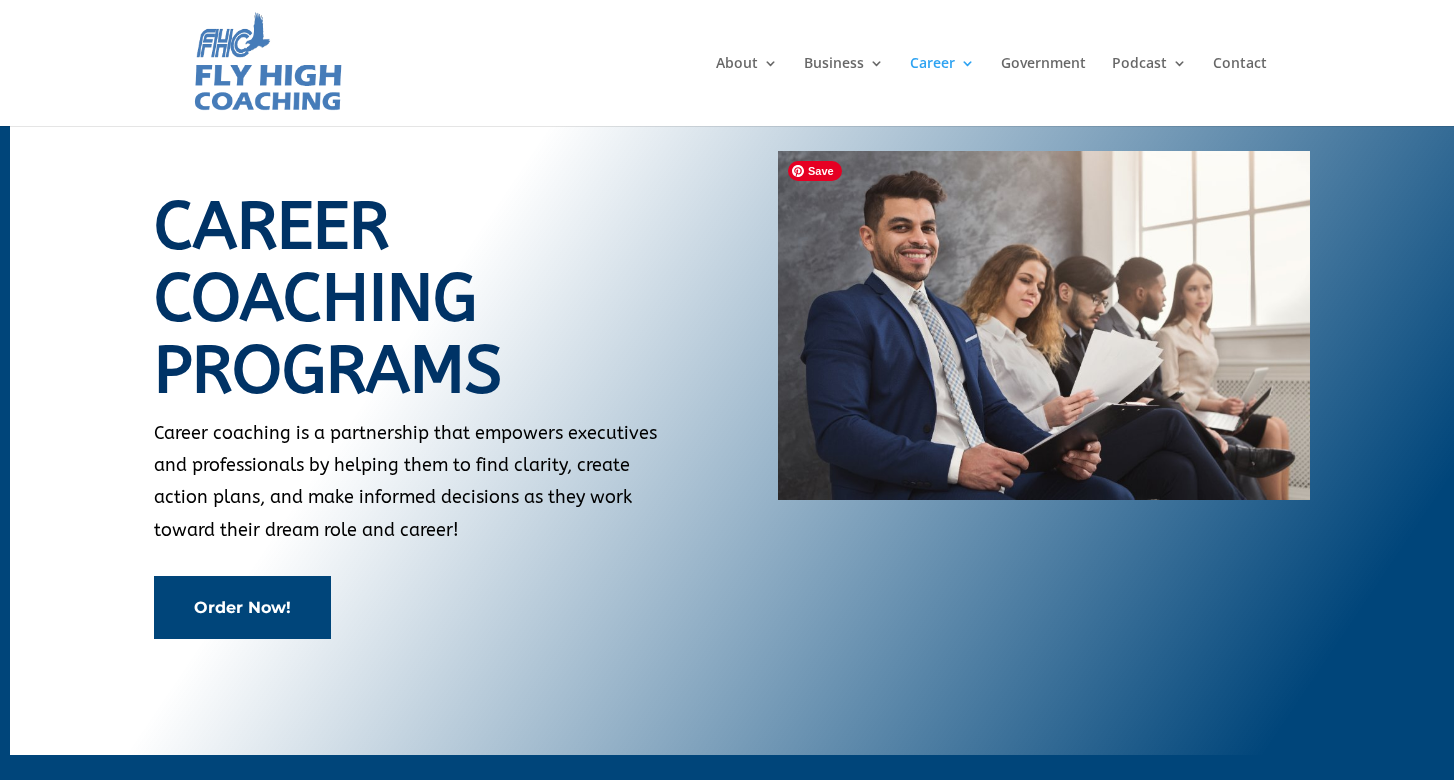 scroll, scrollTop: 0, scrollLeft: 0, axis: both 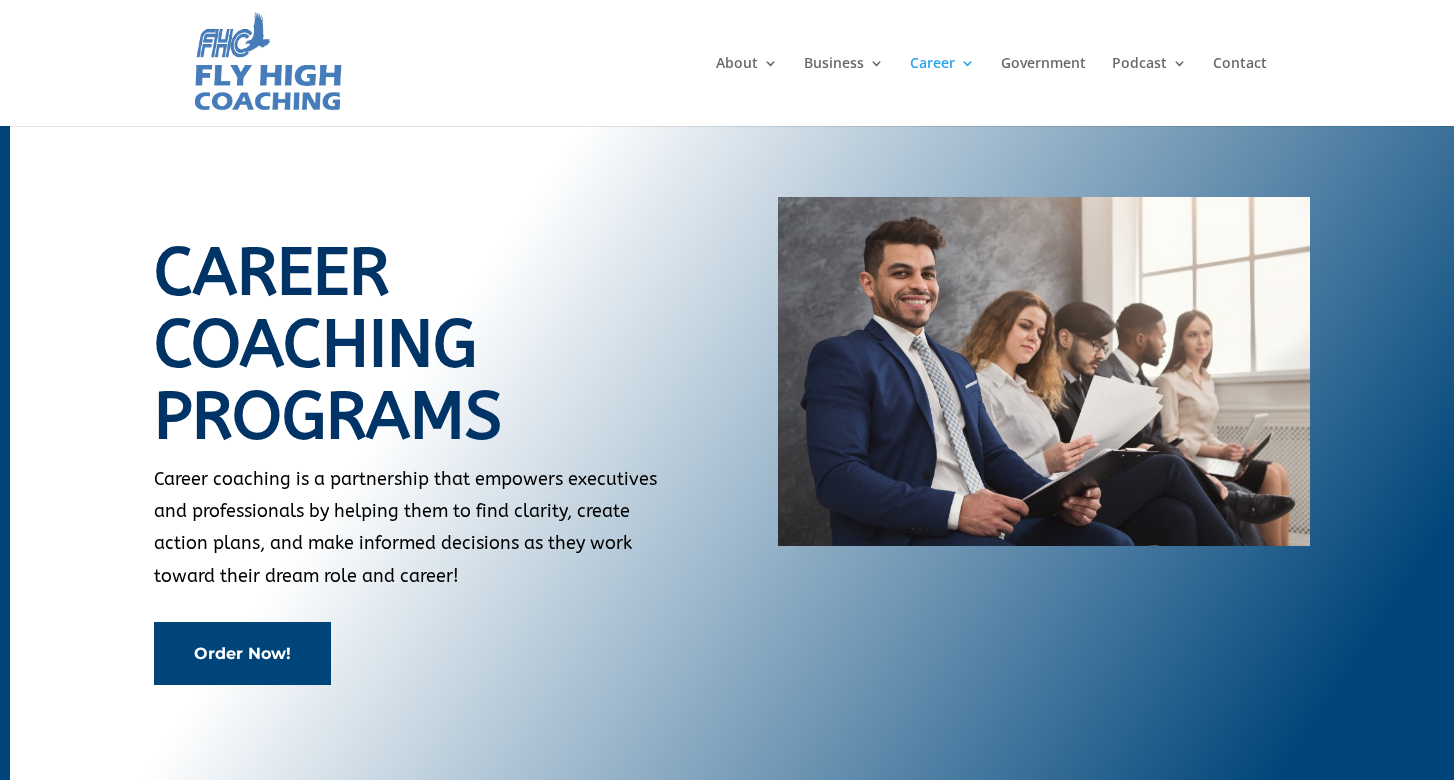 click on "Order Now!" at bounding box center (242, 653) 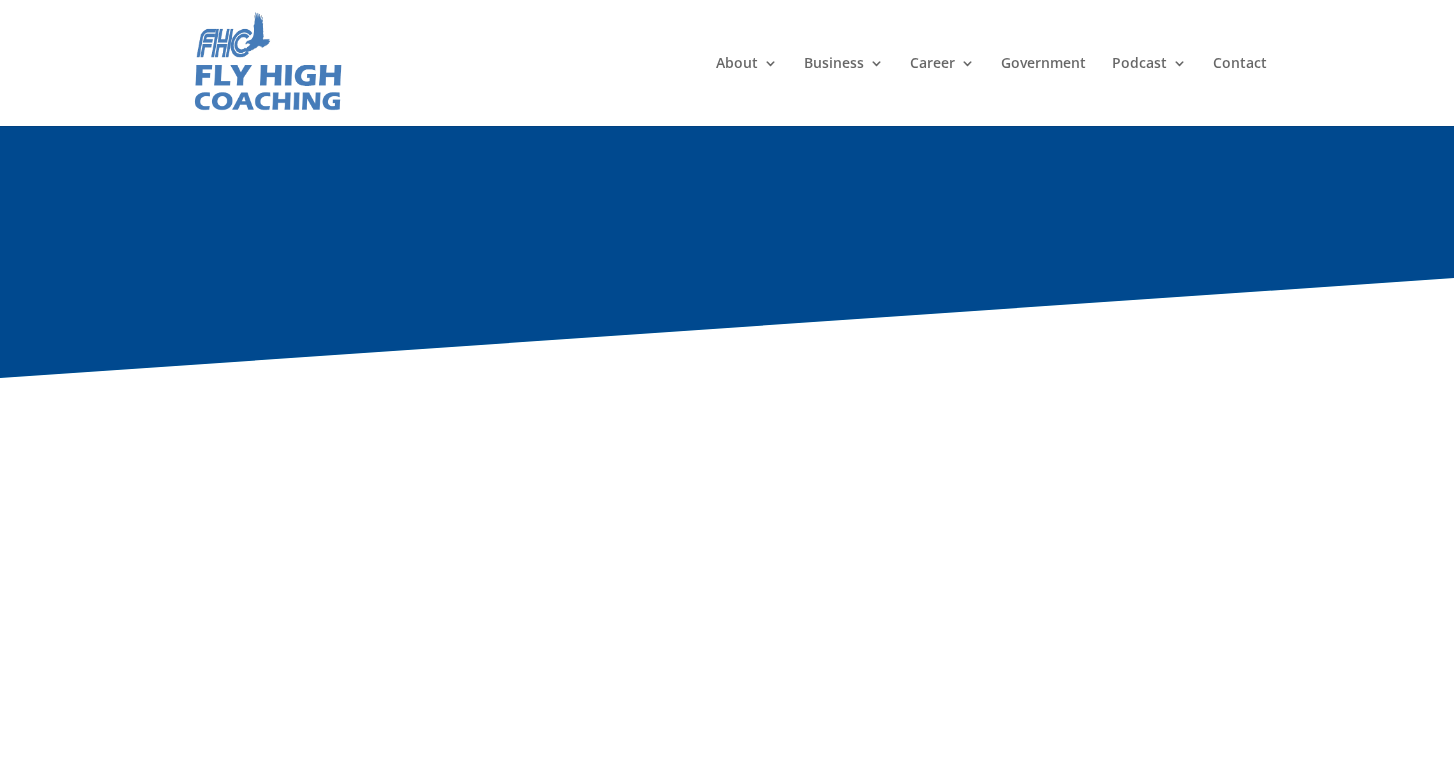 scroll, scrollTop: 180, scrollLeft: 0, axis: vertical 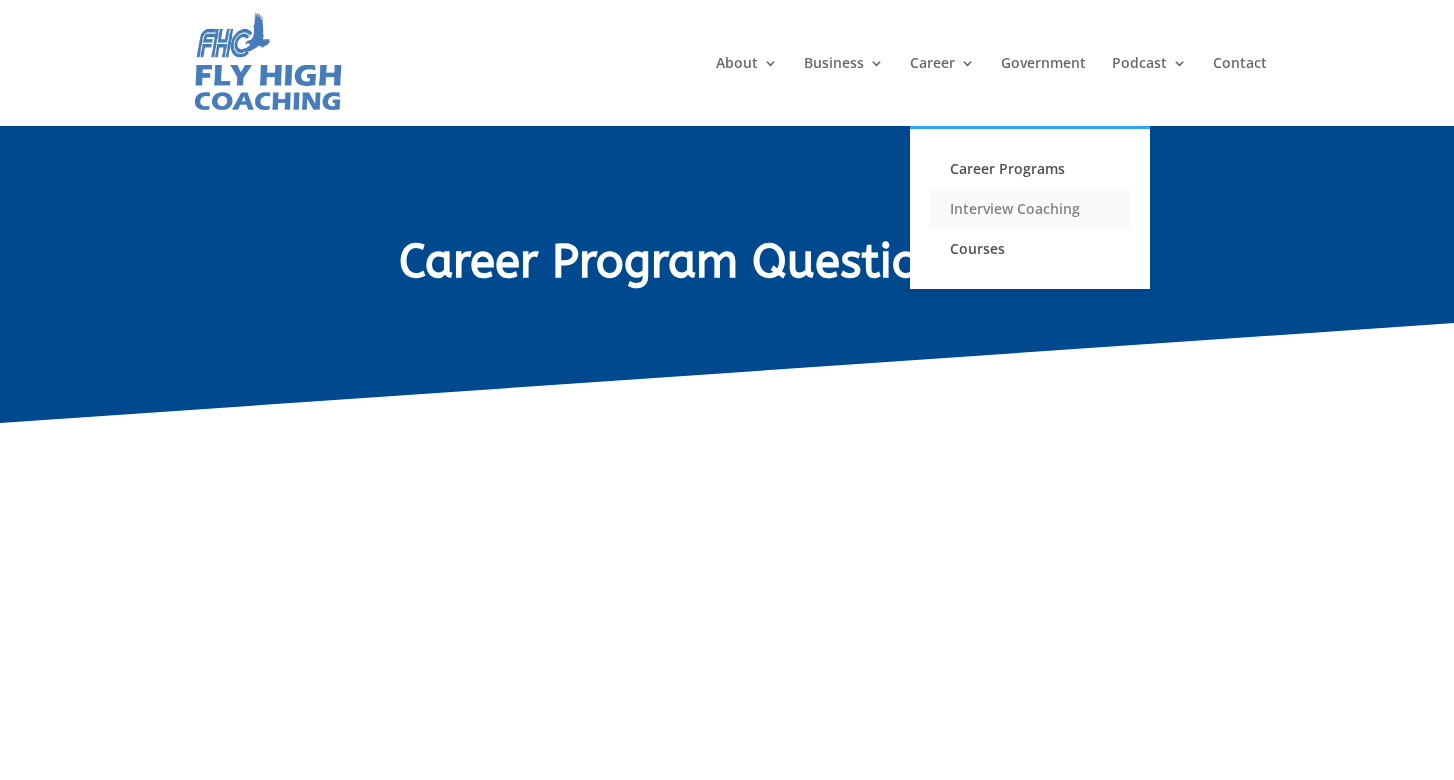 click on "Interview Coaching" at bounding box center (1030, 209) 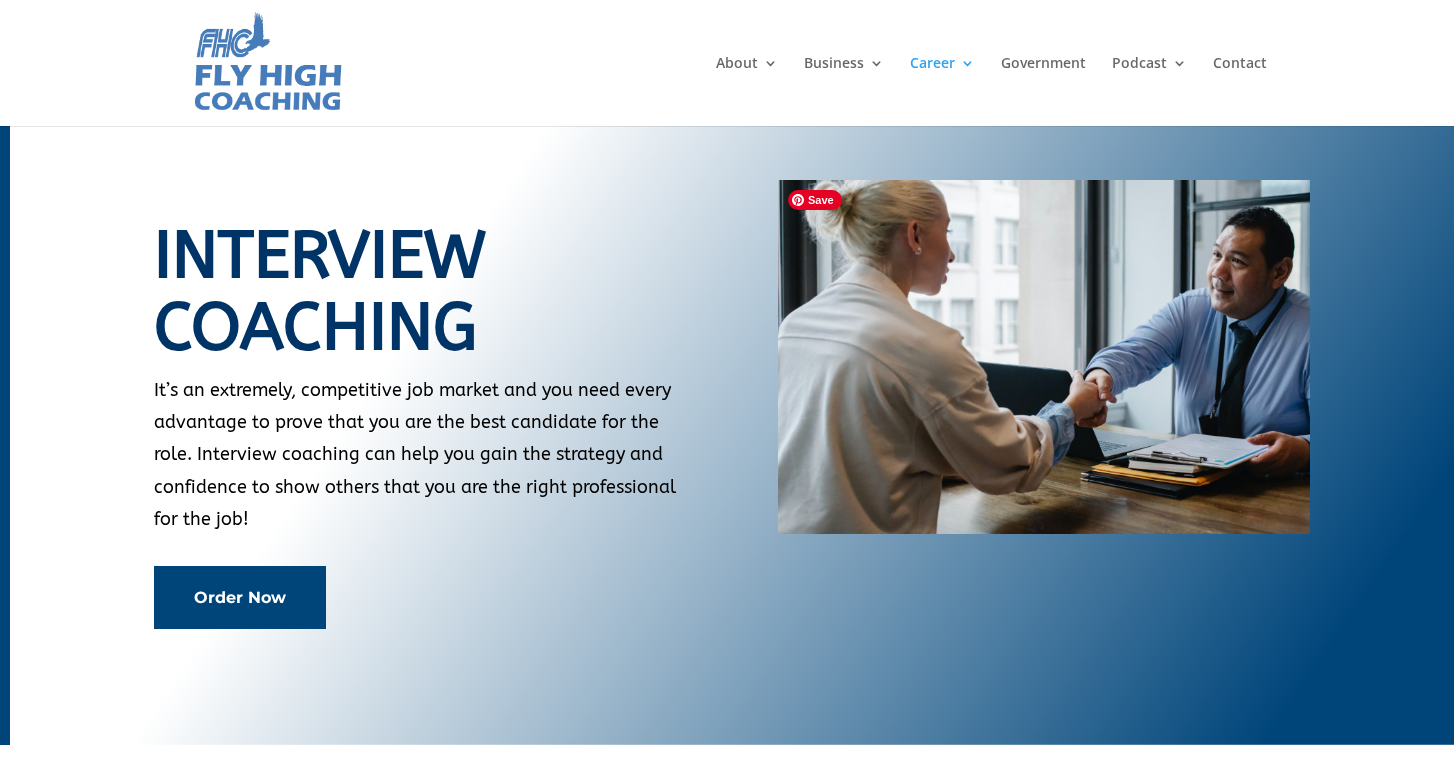 scroll, scrollTop: 0, scrollLeft: 0, axis: both 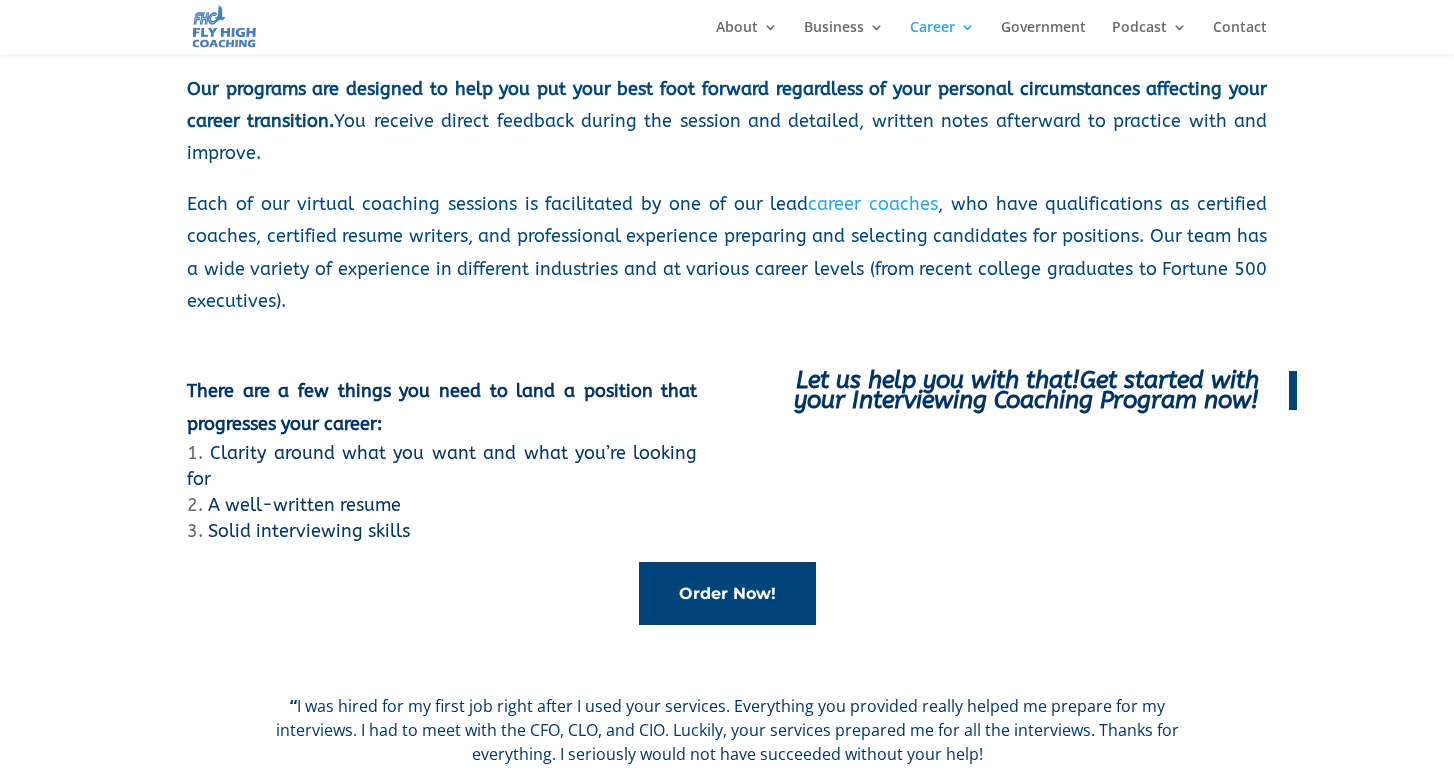 click on "Order Now!" at bounding box center (727, 593) 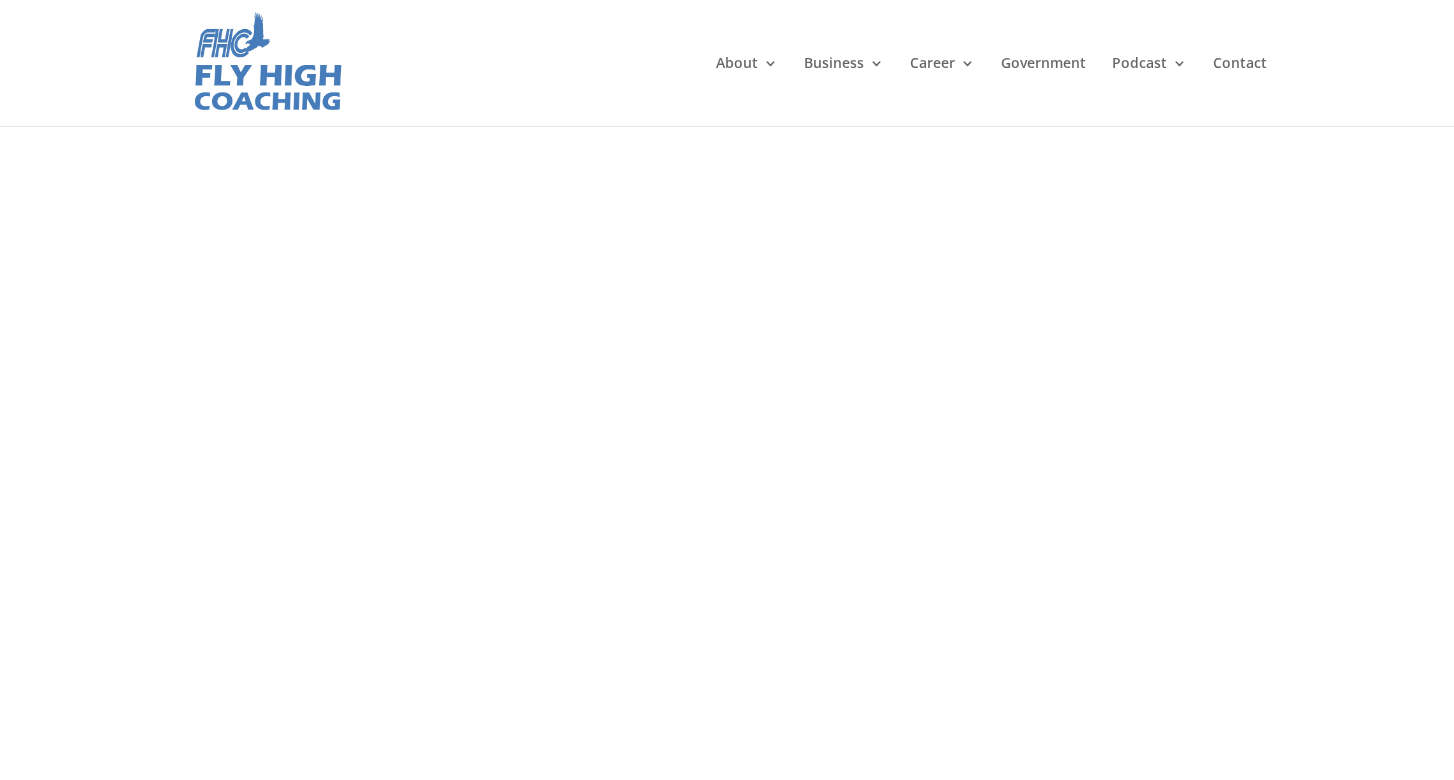 scroll, scrollTop: 0, scrollLeft: 0, axis: both 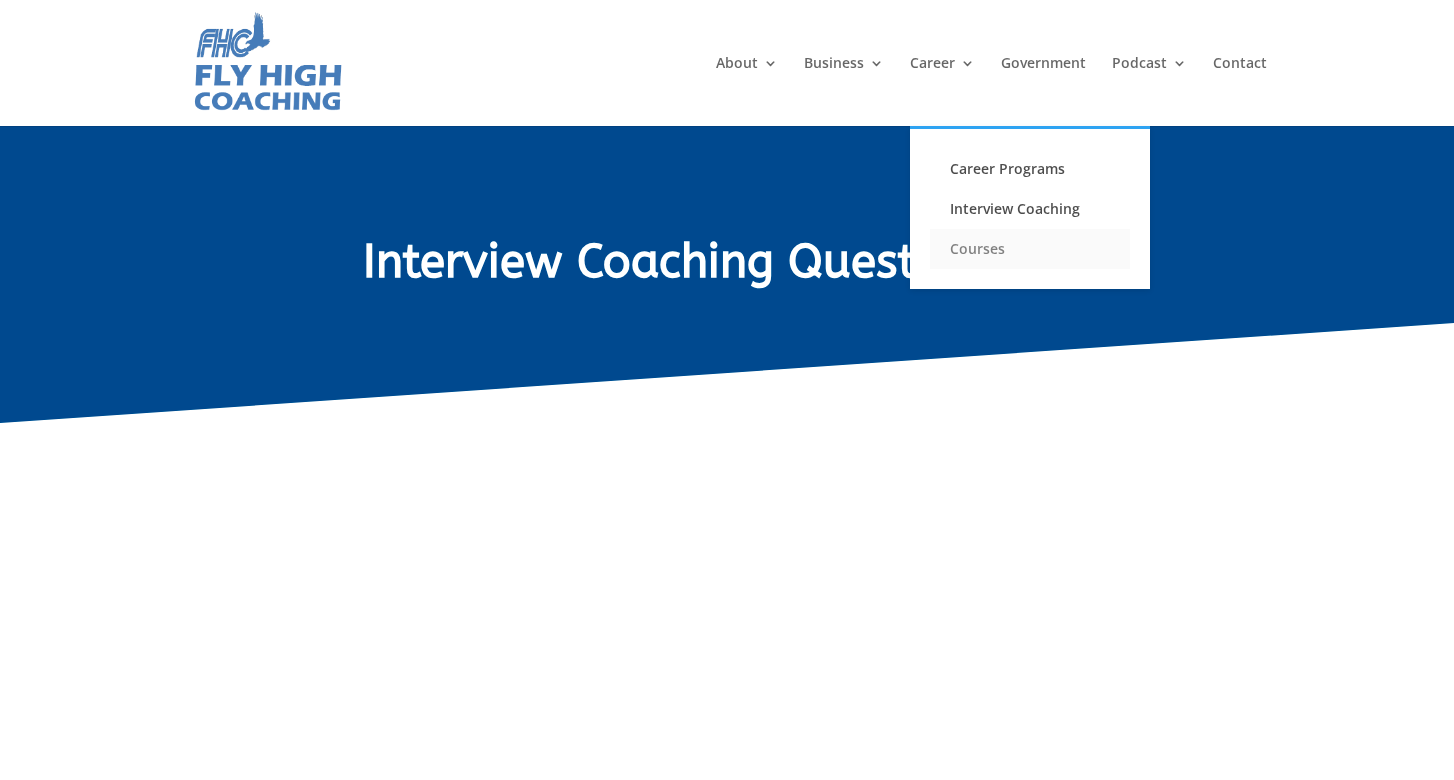 click on "Courses" at bounding box center (1030, 249) 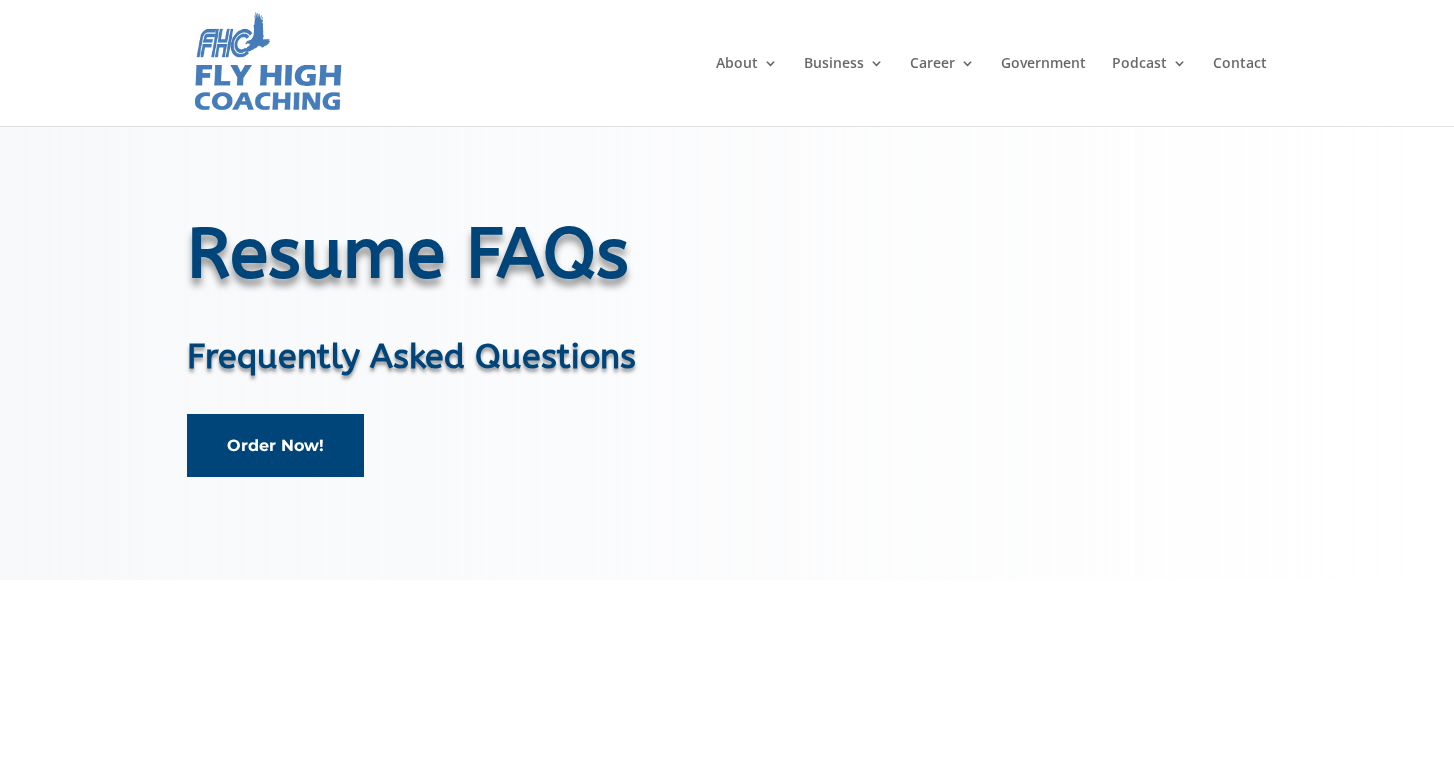 scroll, scrollTop: 0, scrollLeft: 0, axis: both 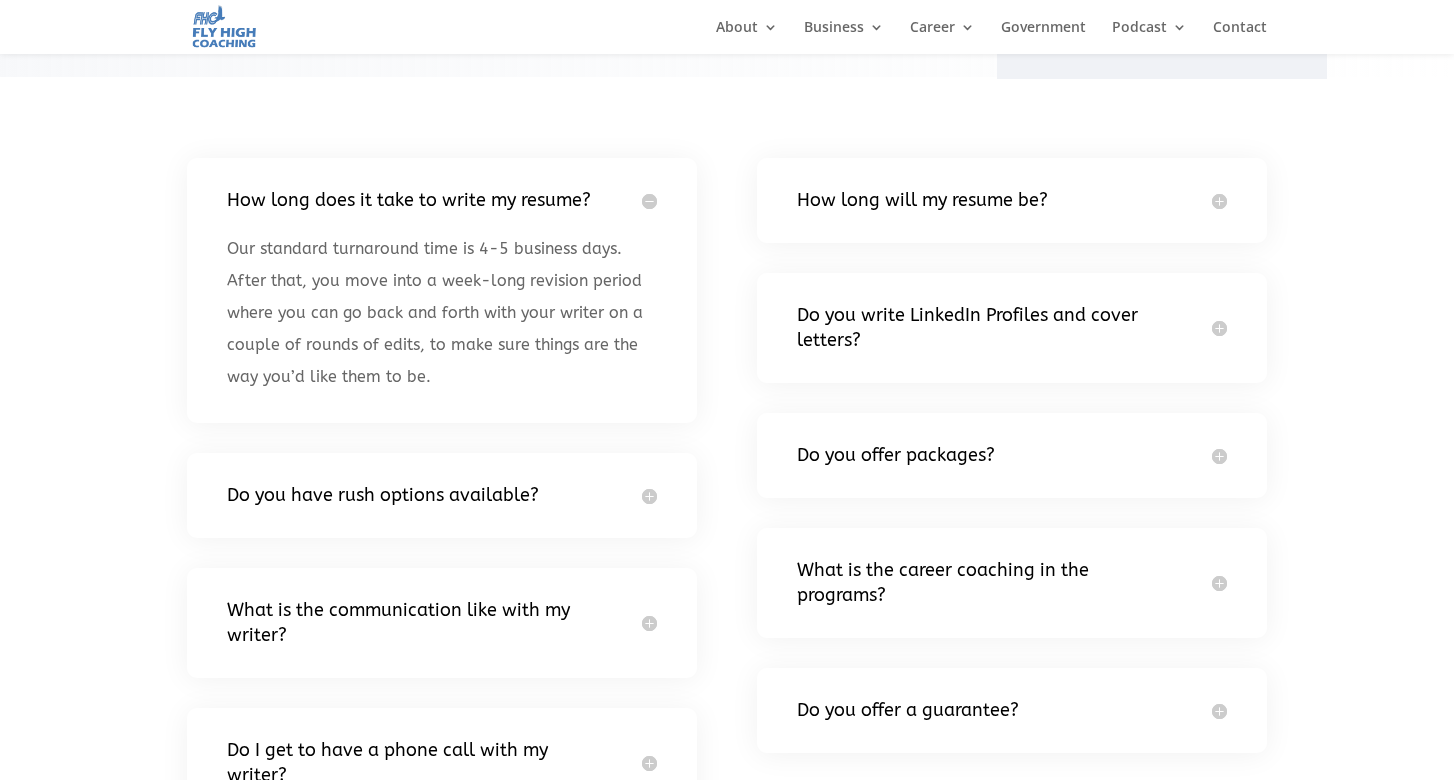 click on "Do you write LinkedIn Profiles and cover letters? Yes, we have a LinkedIn Makeover Service and can create a customized cover letter for you. With our LinkedIn Makeover Service, we rewrite the different sections of your LinkedIn Profile and deliver those to you in a document where you can easily copy and paste them into your own LinkedIn Profile. The document is comprehensive, so there are tips, tricks, and best practices all around helping you to optimize LinkedIn. Our goal is for you to have an optimized LinkedIn Profile where you can receive more outreach from recruiters, rank higher as a match for jobs on the platform, and enhance your professional positioning." at bounding box center (1012, 328) 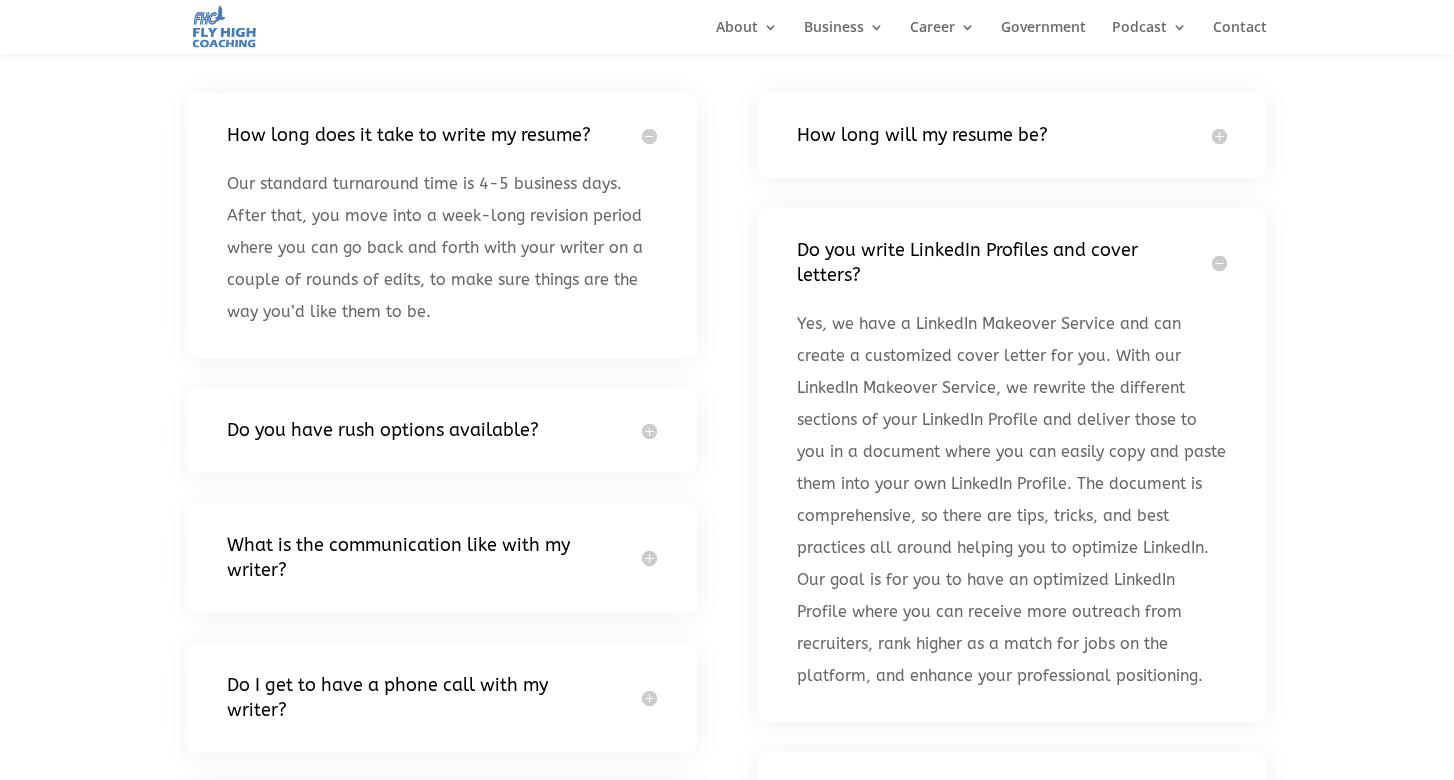 scroll, scrollTop: 582, scrollLeft: 0, axis: vertical 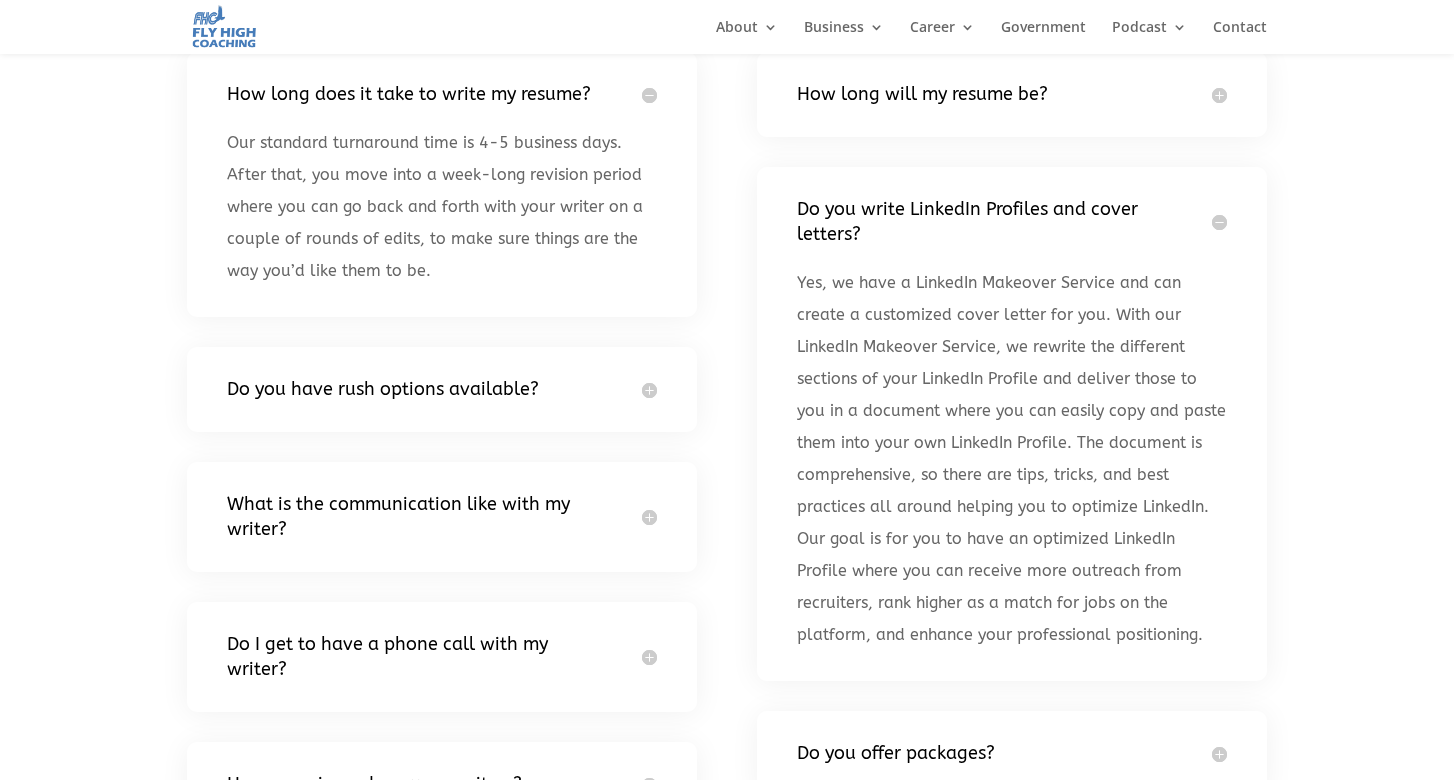 click on "Do you write LinkedIn Profiles and cover letters?" at bounding box center [1012, 222] 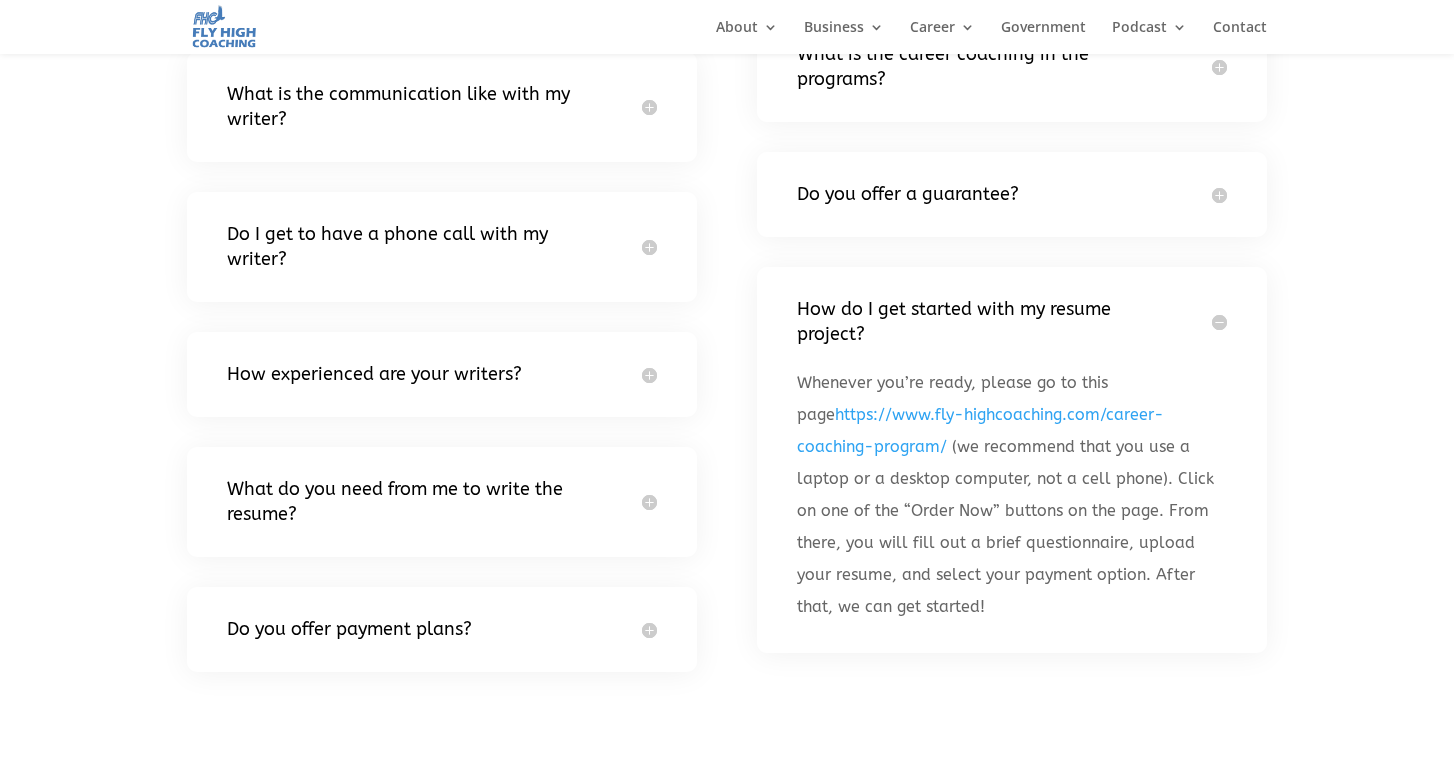scroll, scrollTop: 1026, scrollLeft: 0, axis: vertical 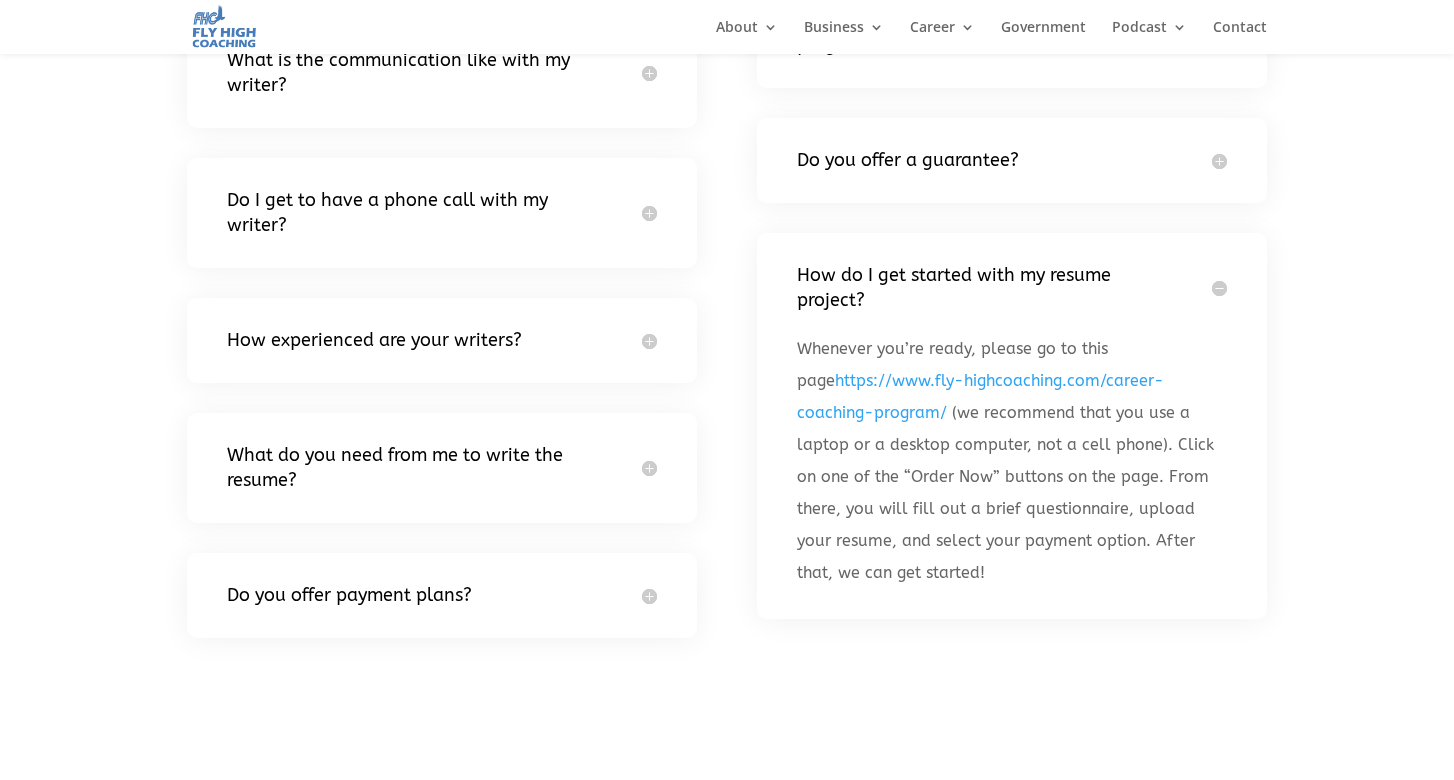 click on "What do you need from me to write the resume?" at bounding box center (442, 468) 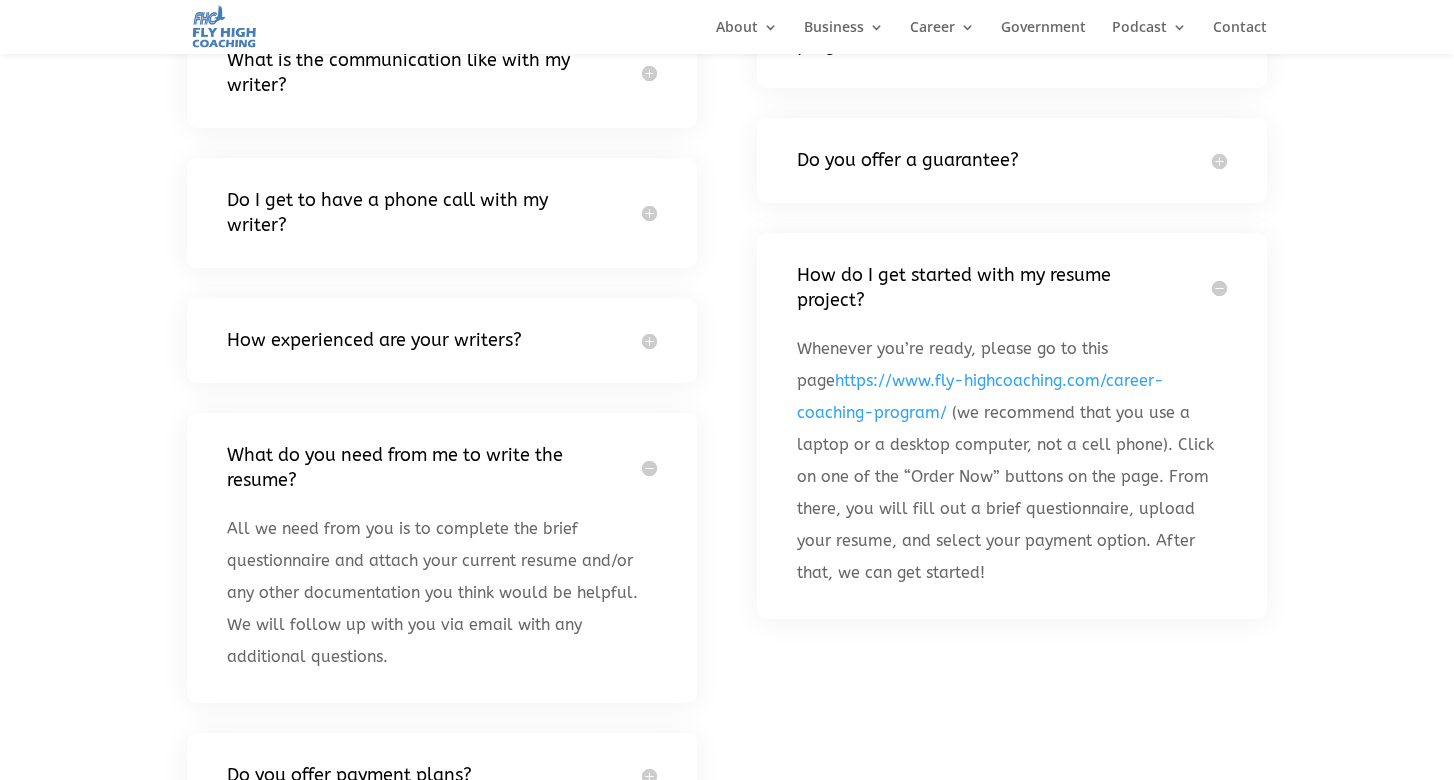 click on "What do you need from me to write the resume?" at bounding box center [442, 468] 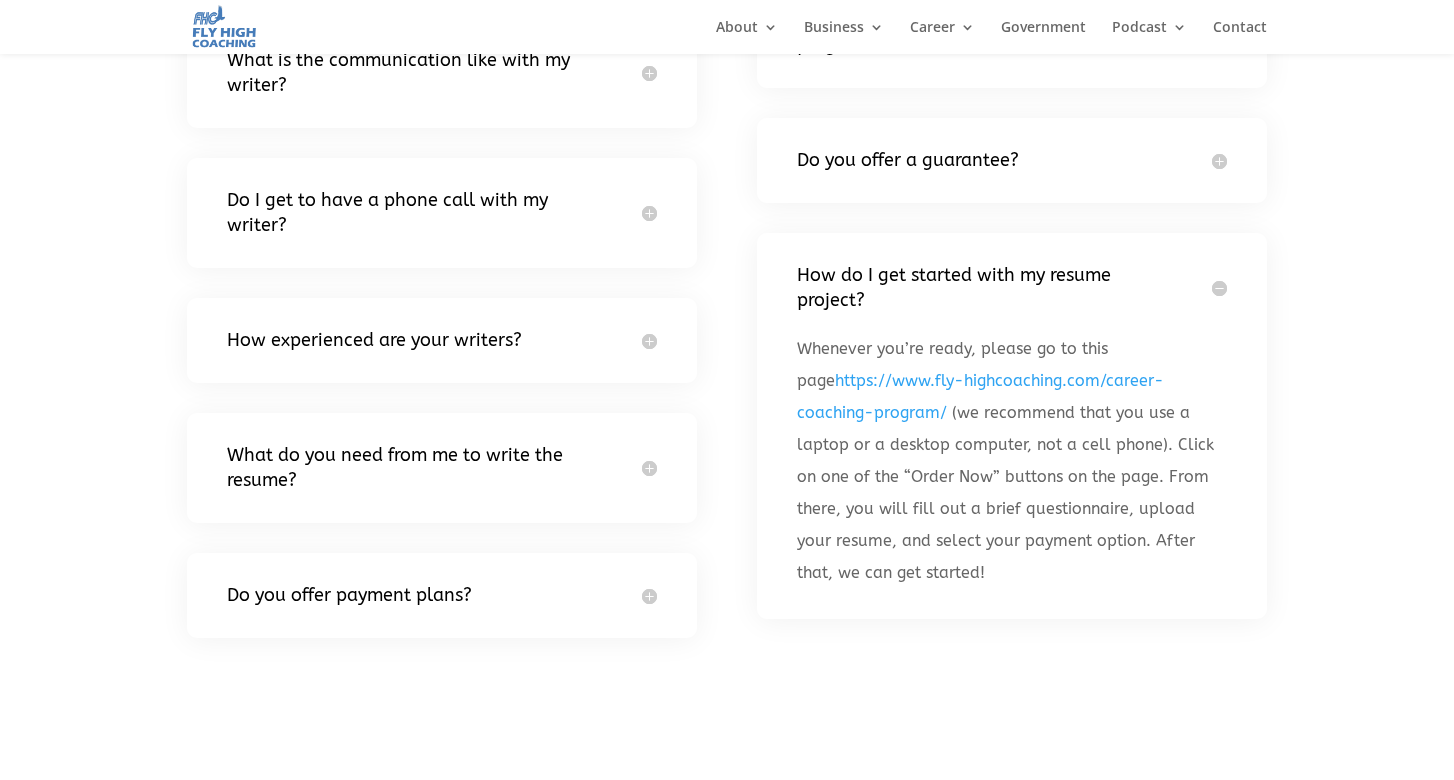 click on "Do you offer payment plans?" at bounding box center (442, 595) 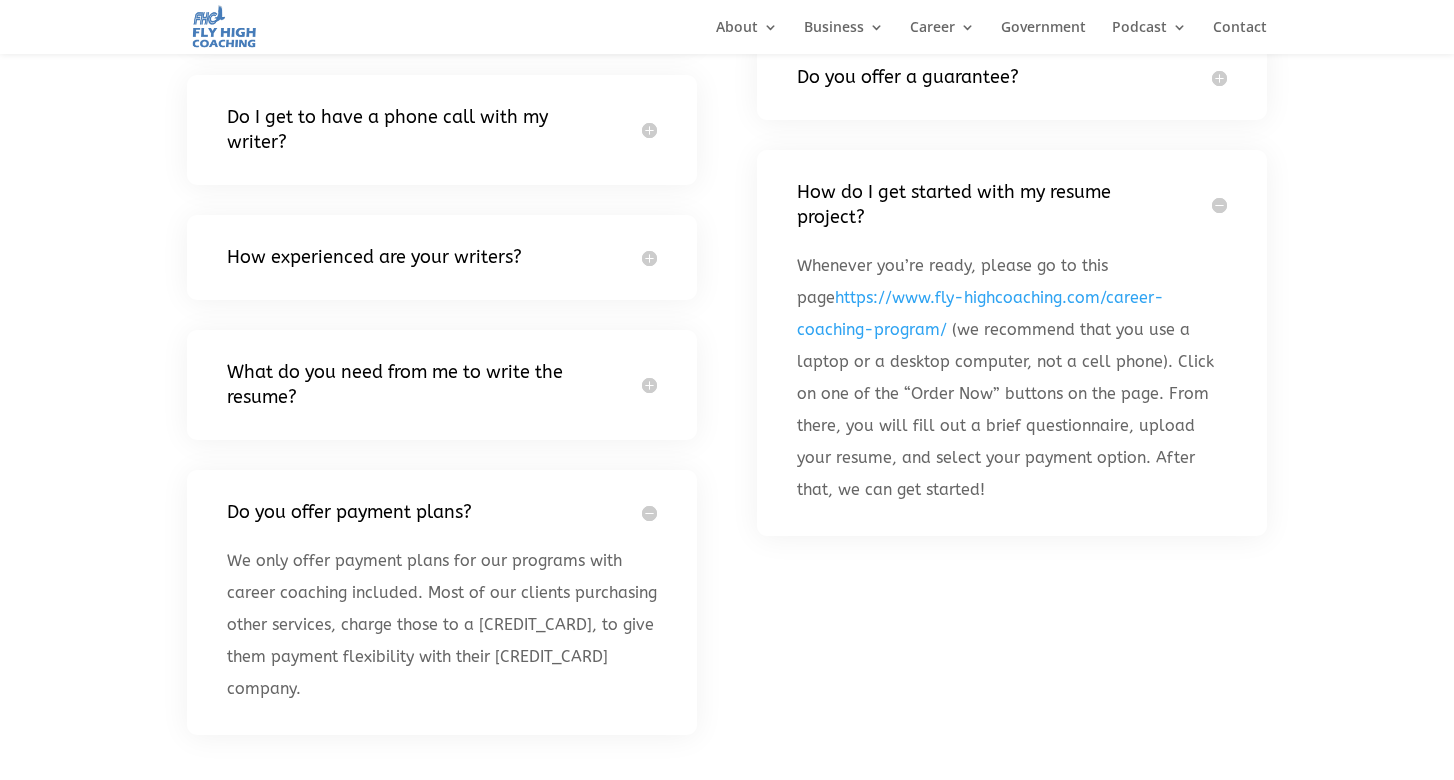 scroll, scrollTop: 1111, scrollLeft: 0, axis: vertical 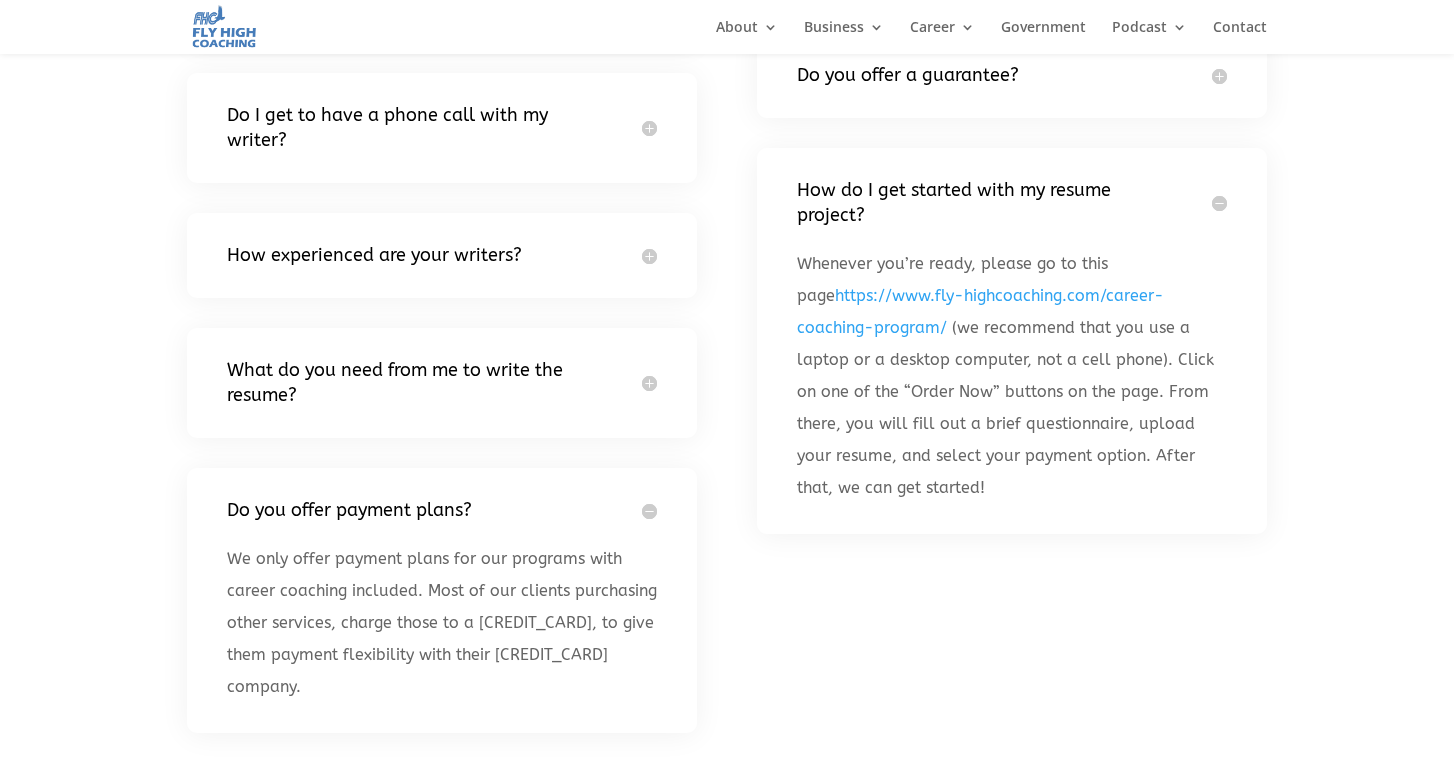 click on "Do you offer payment plans?" at bounding box center [442, 510] 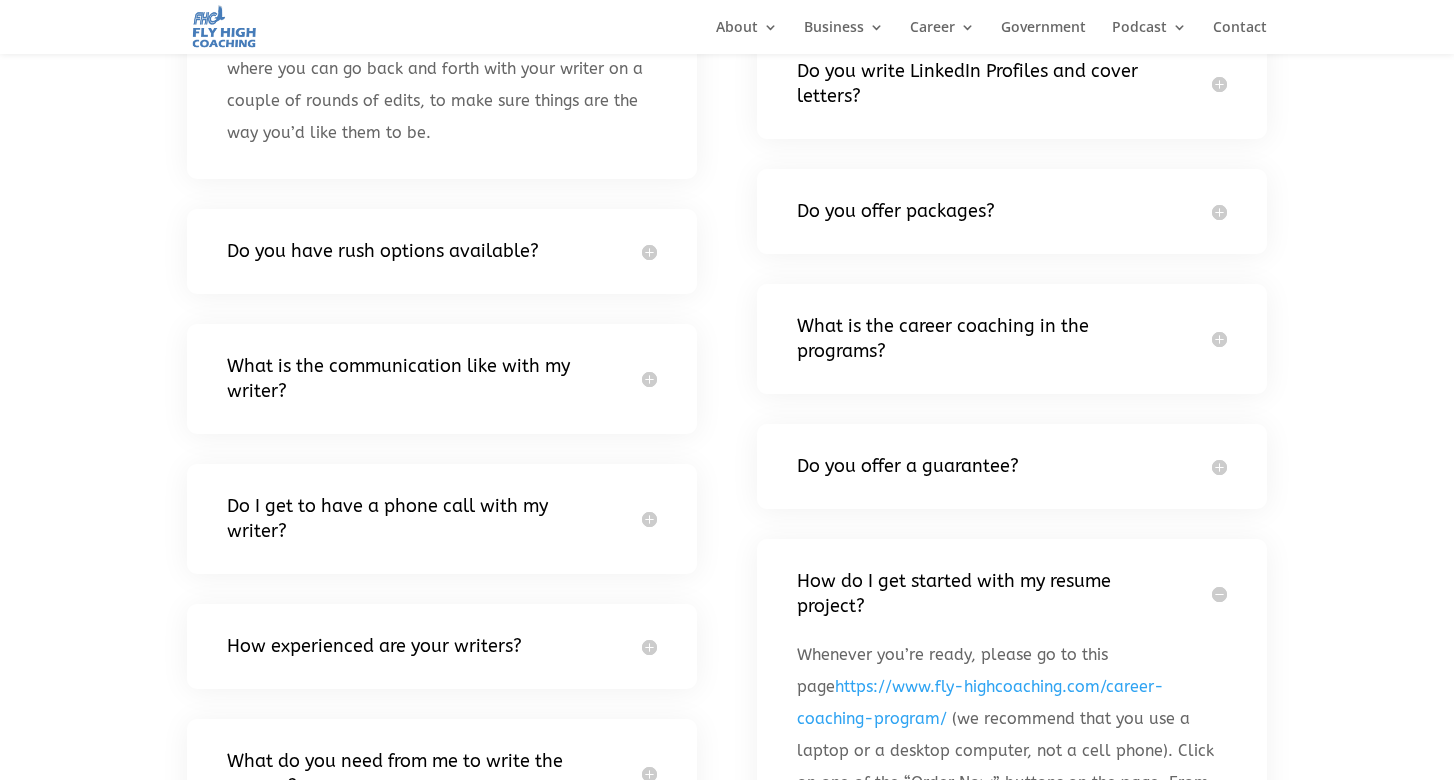 scroll, scrollTop: 715, scrollLeft: 0, axis: vertical 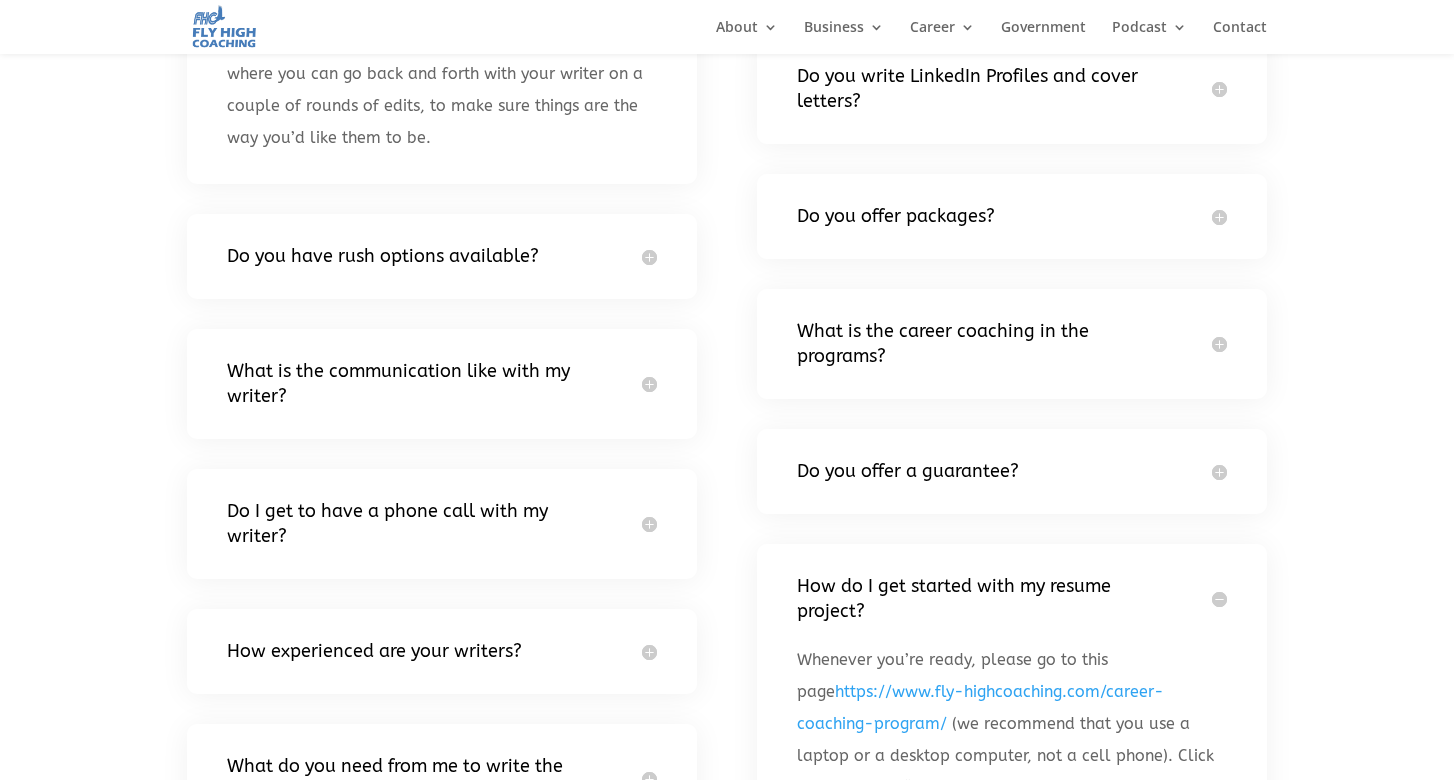 click on "Do you offer a guarantee?" at bounding box center (1012, 471) 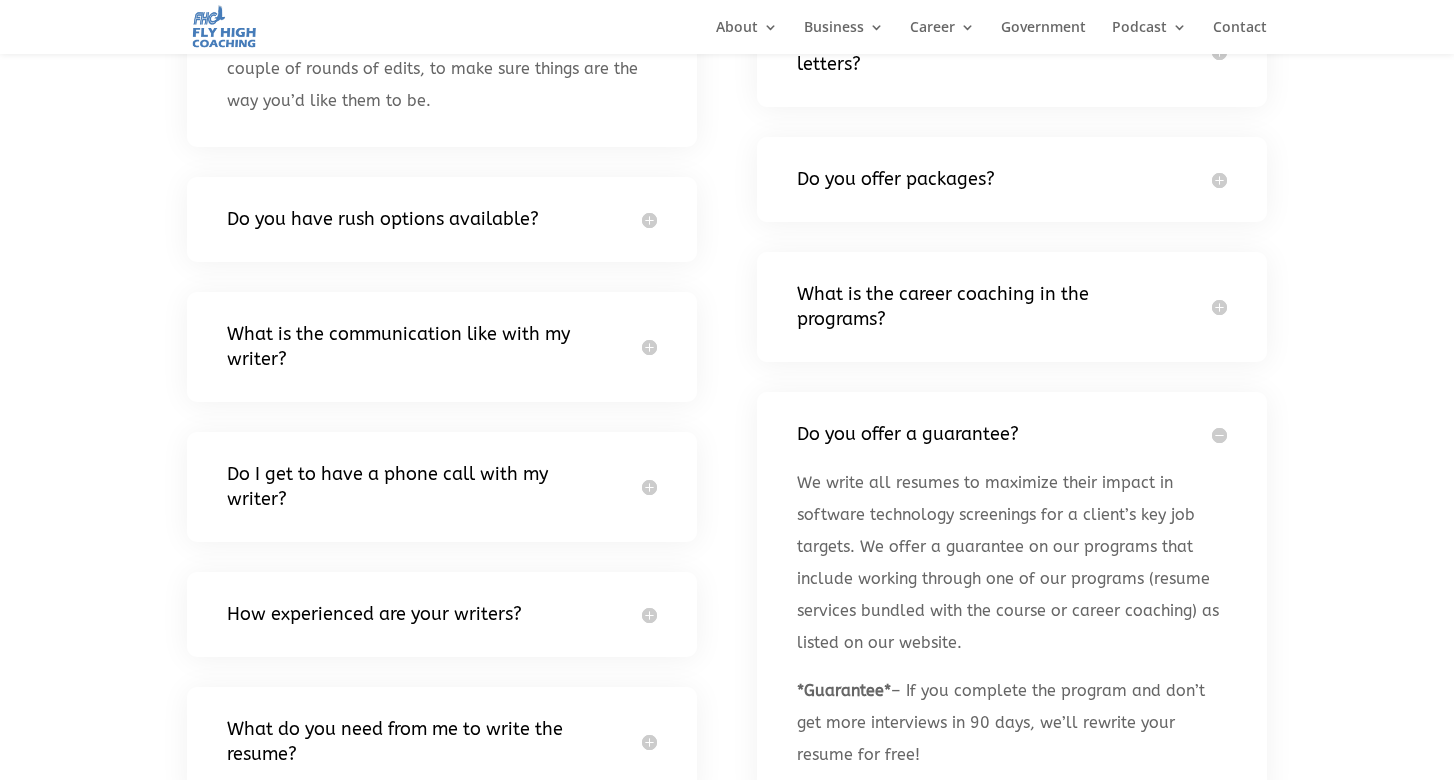 scroll, scrollTop: 751, scrollLeft: 0, axis: vertical 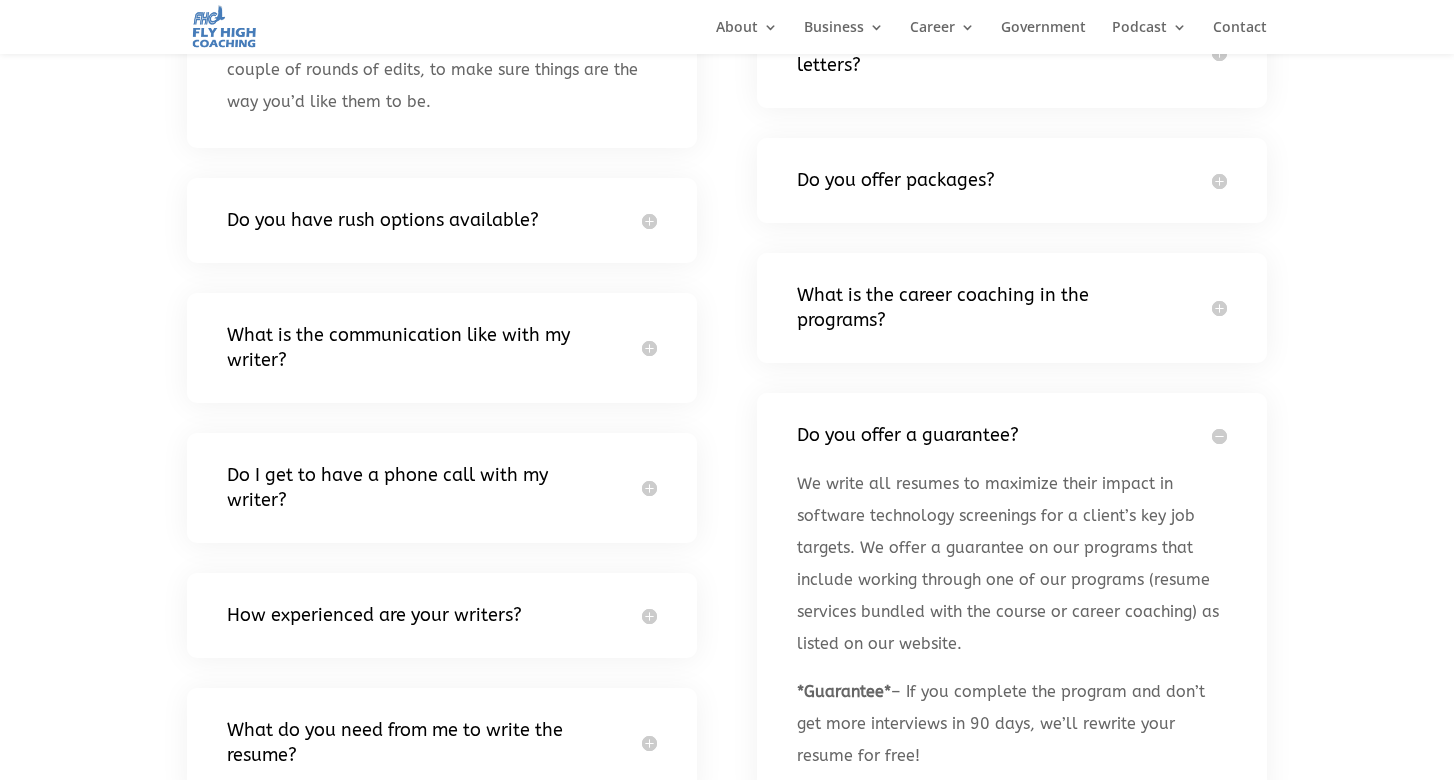 click on "Do you offer a guarantee?" at bounding box center [1012, 435] 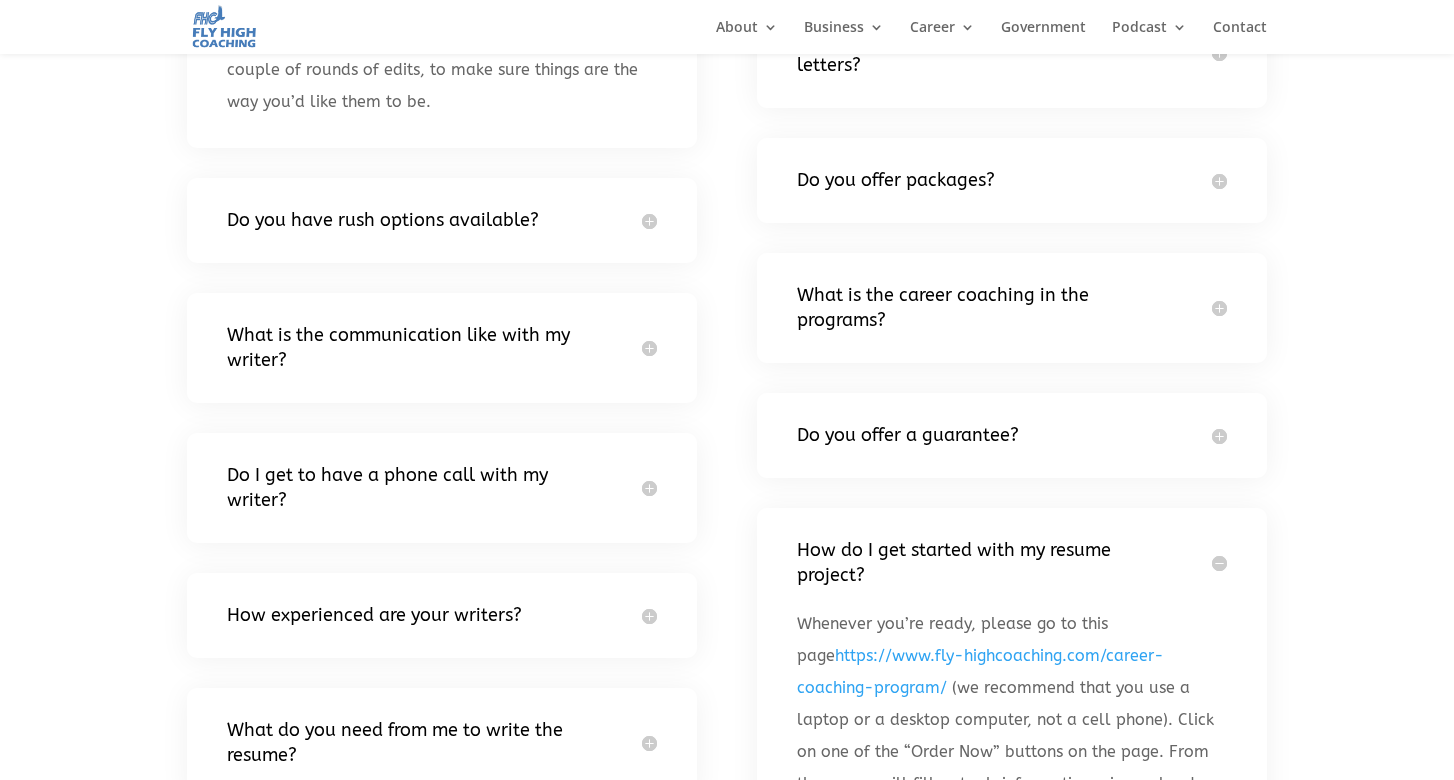 click on "What is the career coaching in the programs?" at bounding box center [1012, 308] 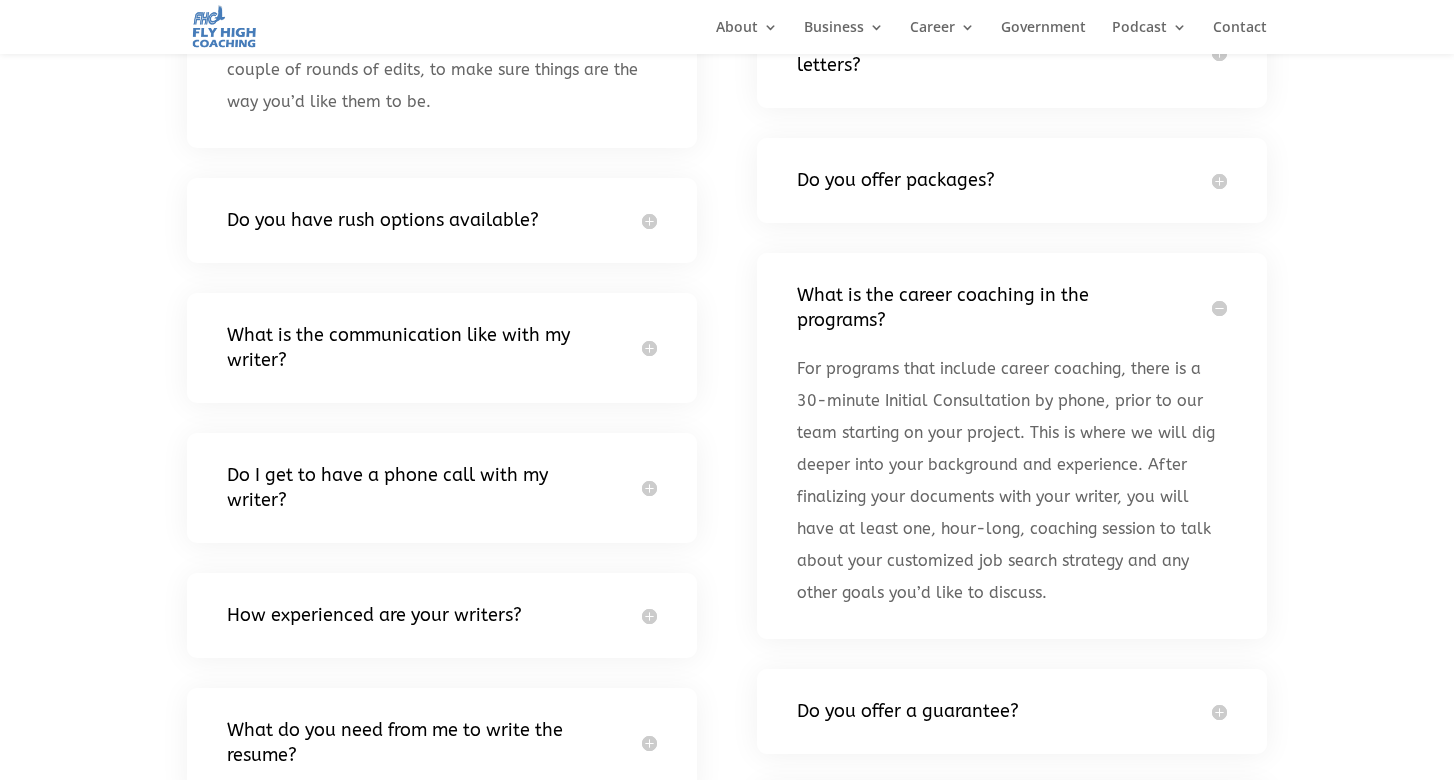 click on "What is the career coaching in the programs?" at bounding box center [1012, 308] 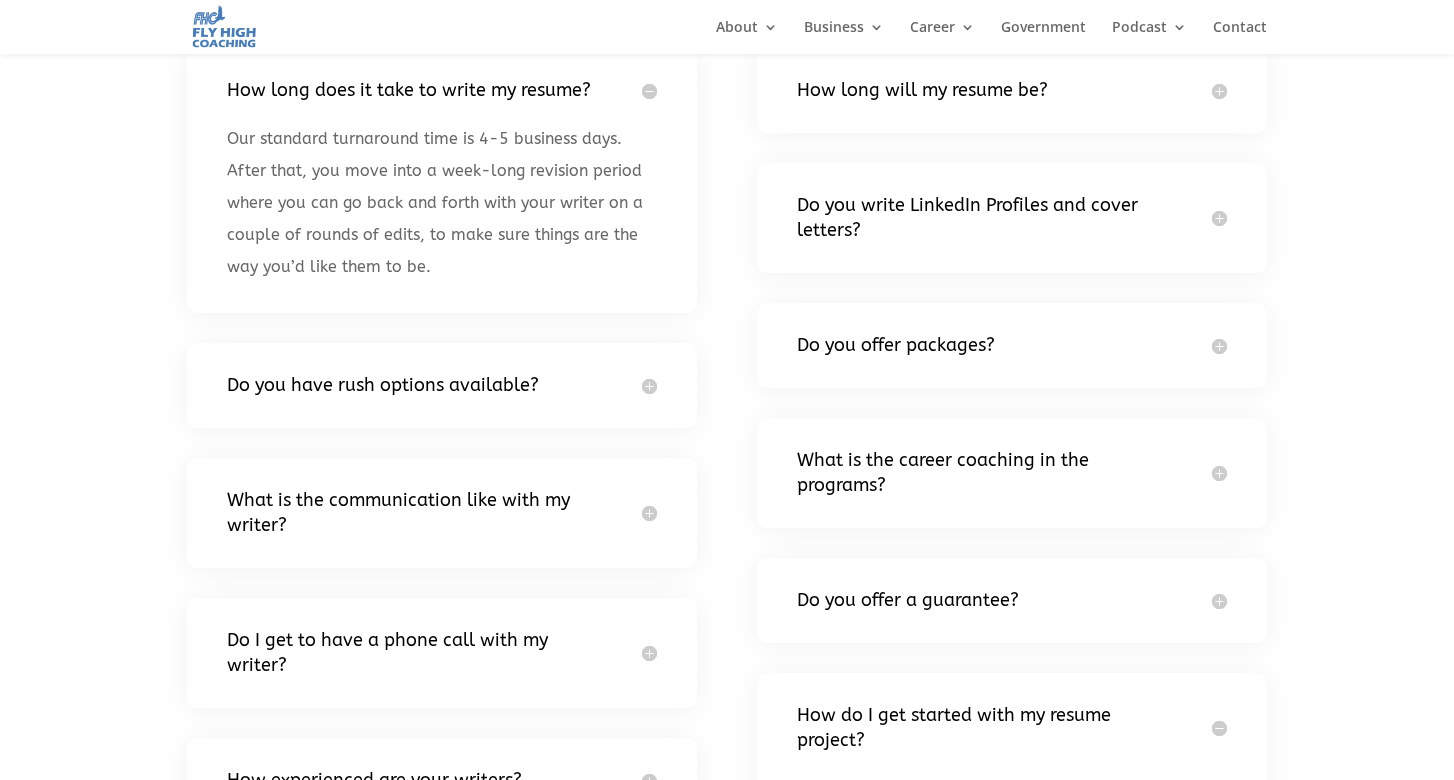 scroll, scrollTop: 585, scrollLeft: 0, axis: vertical 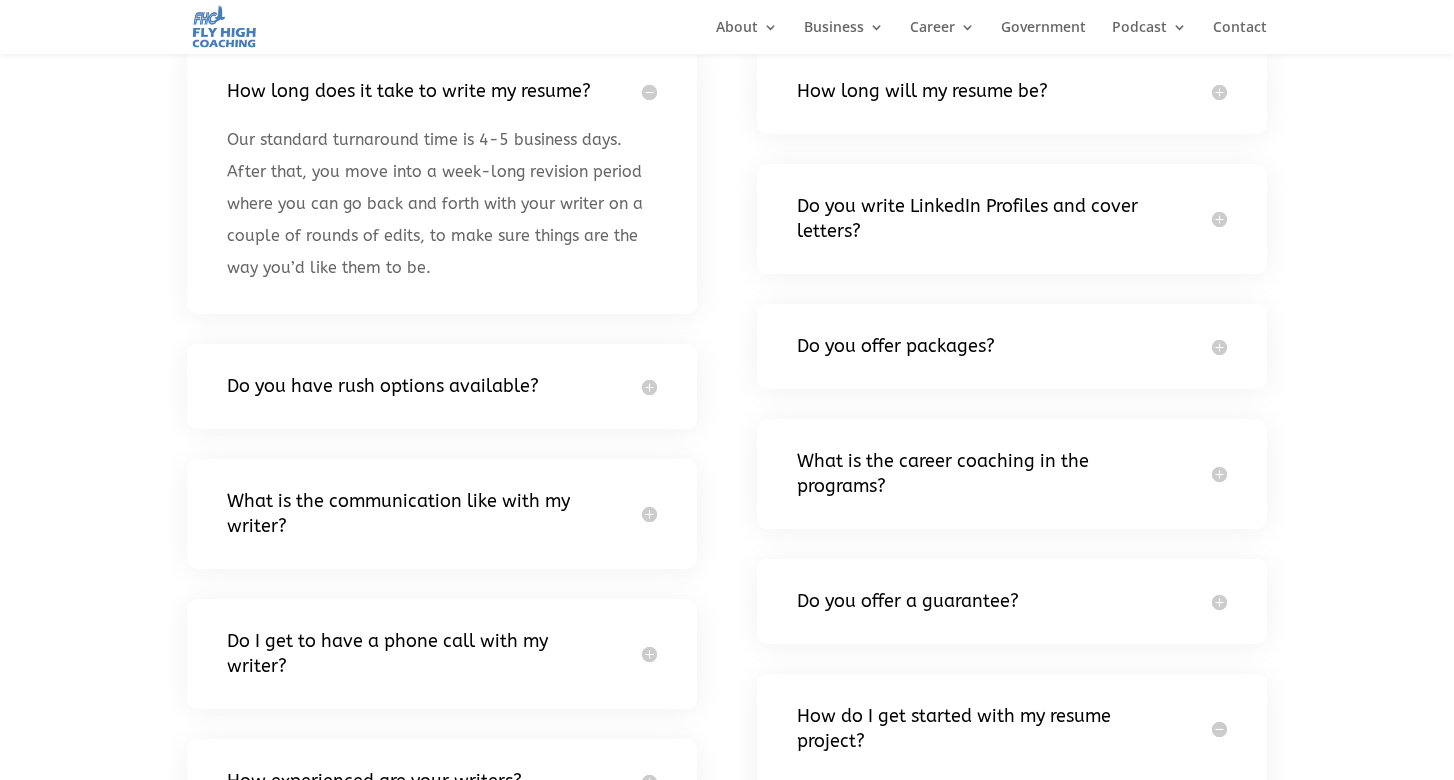 click on "Do you offer packages?" at bounding box center (1012, 346) 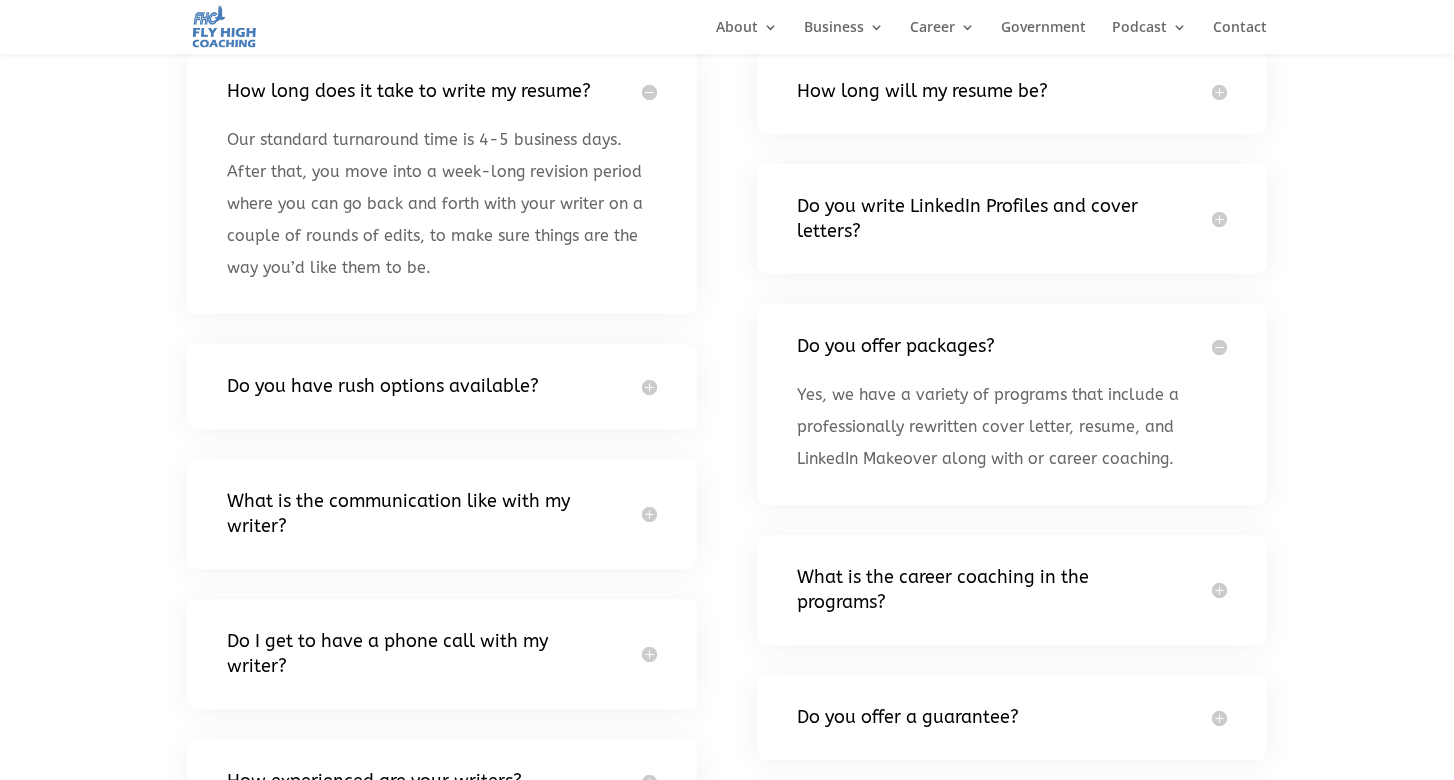 click on "Do you offer packages?" at bounding box center [1012, 346] 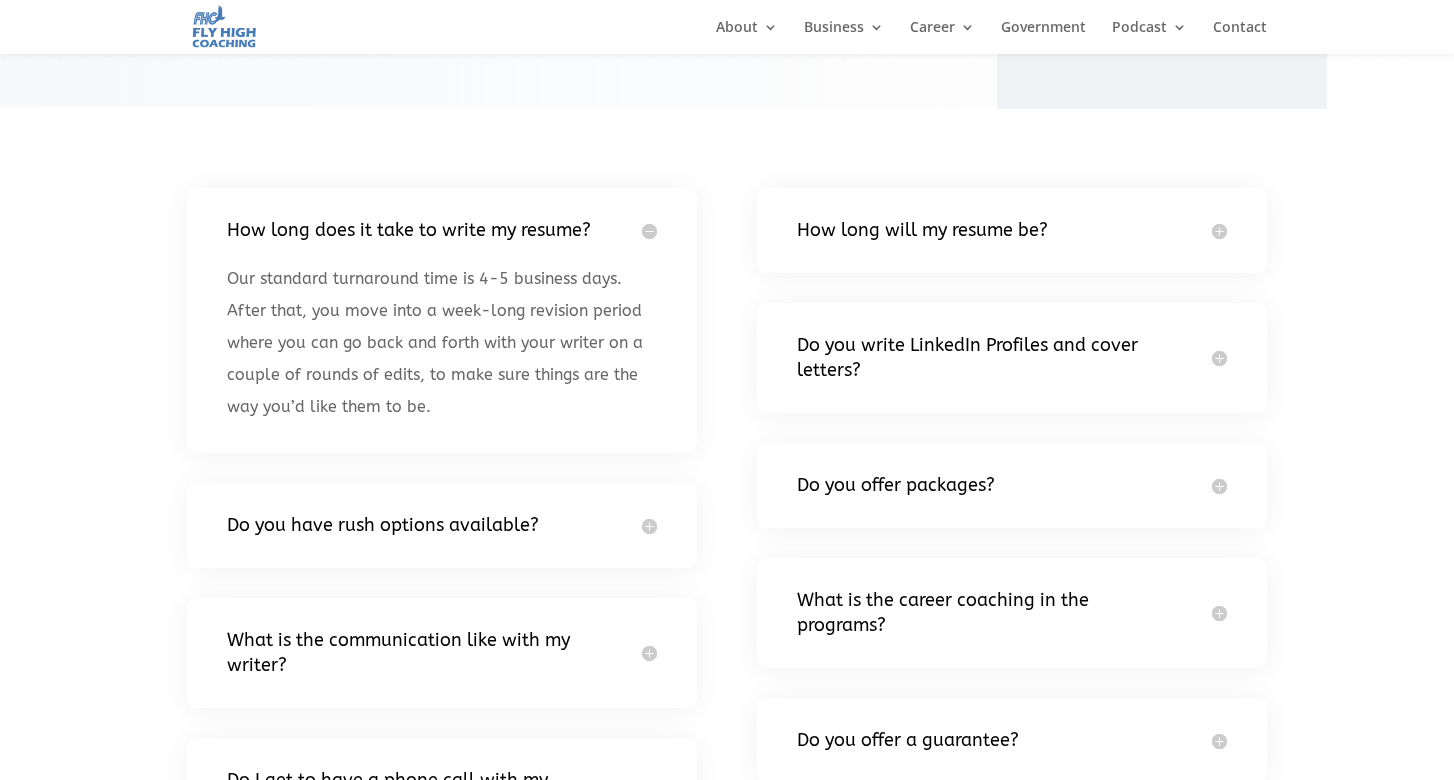 scroll, scrollTop: 444, scrollLeft: 0, axis: vertical 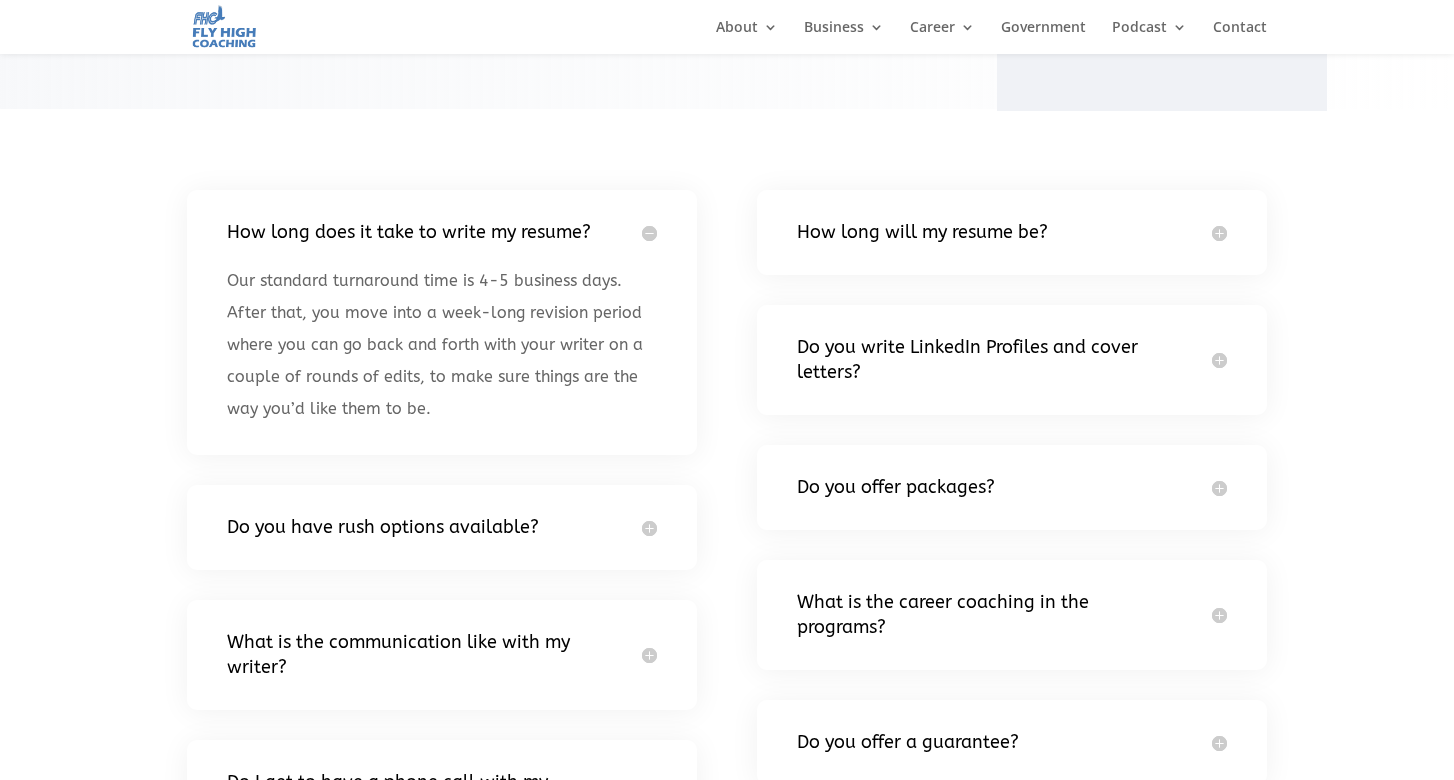 click on "How long will my resume be?" at bounding box center [1012, 232] 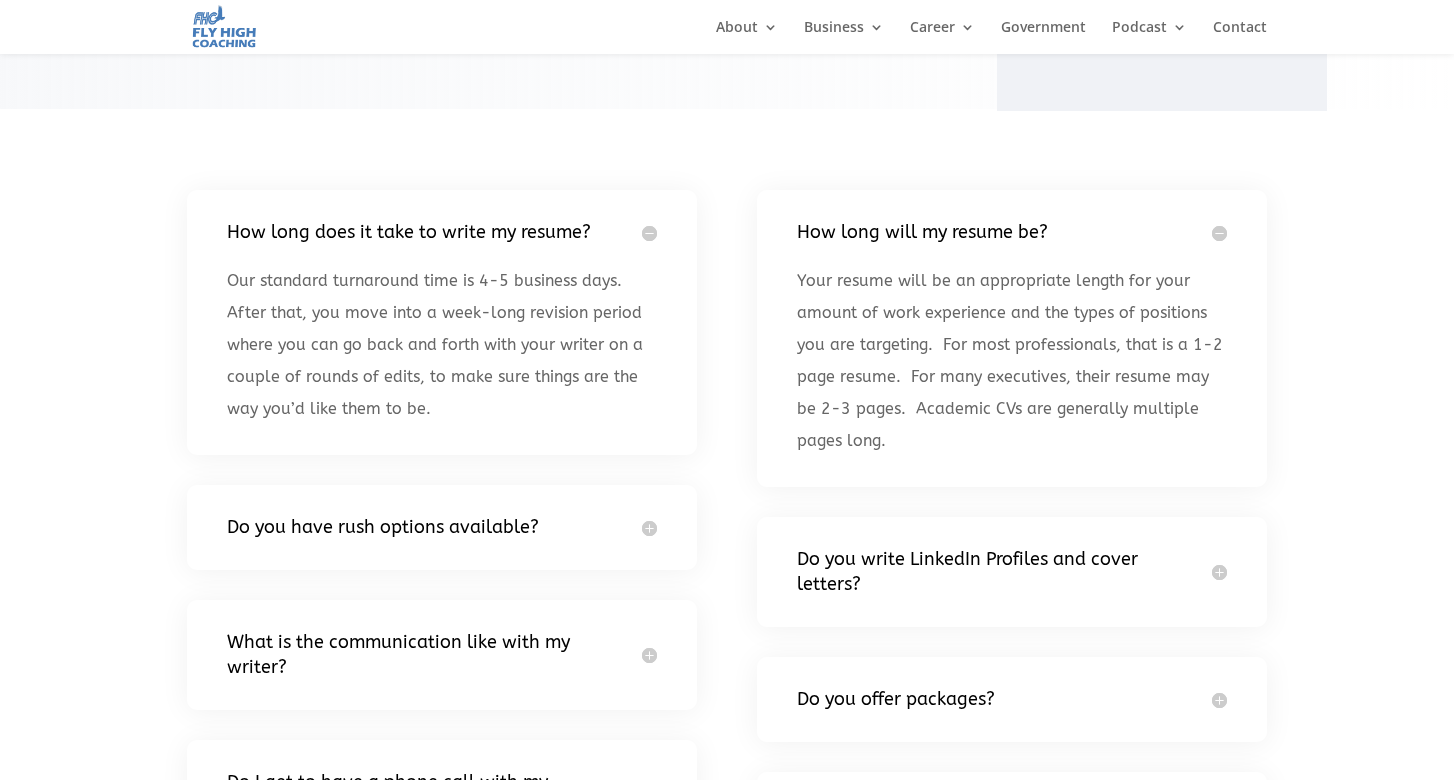 click on "How long will my resume be?" at bounding box center (1012, 232) 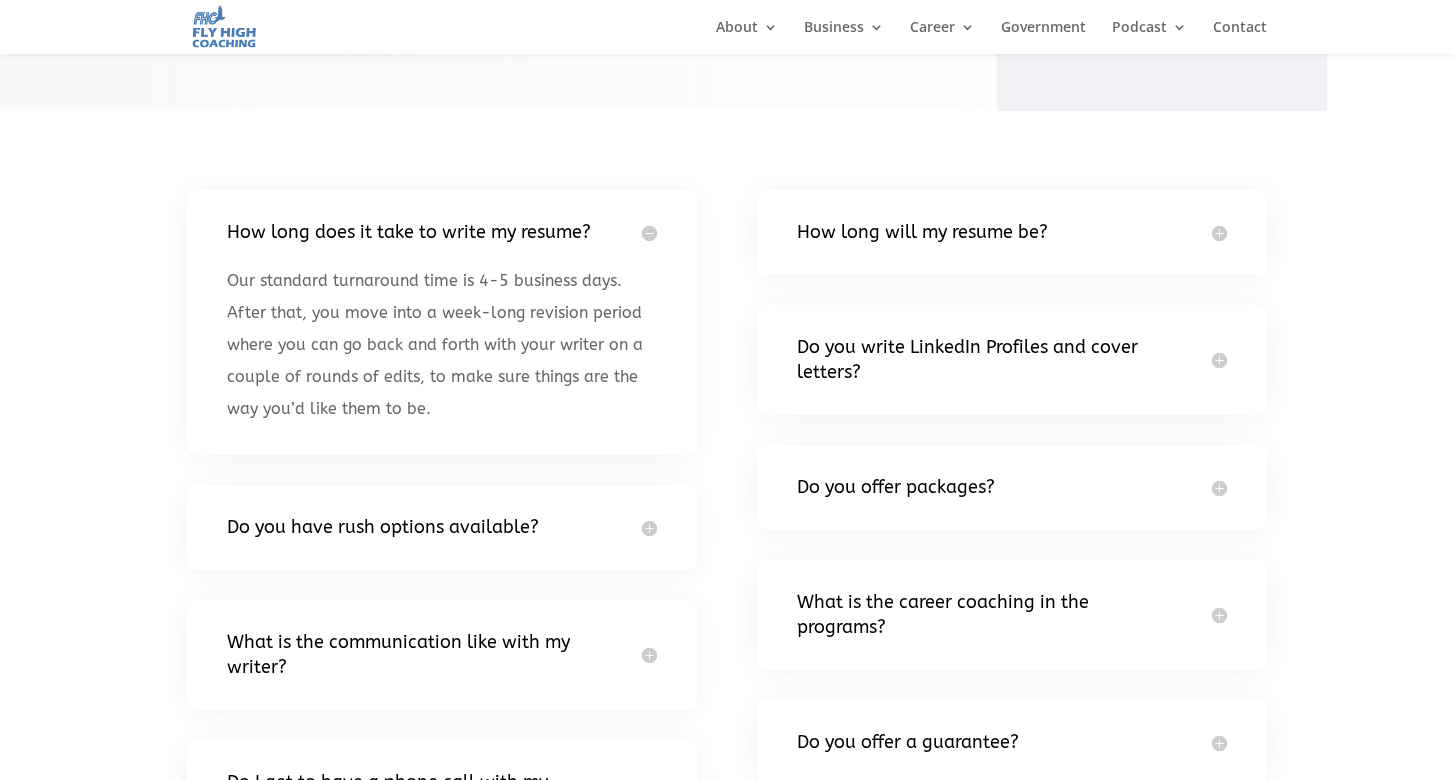 click on "Do you write LinkedIn Profiles and cover letters?" at bounding box center [1012, 360] 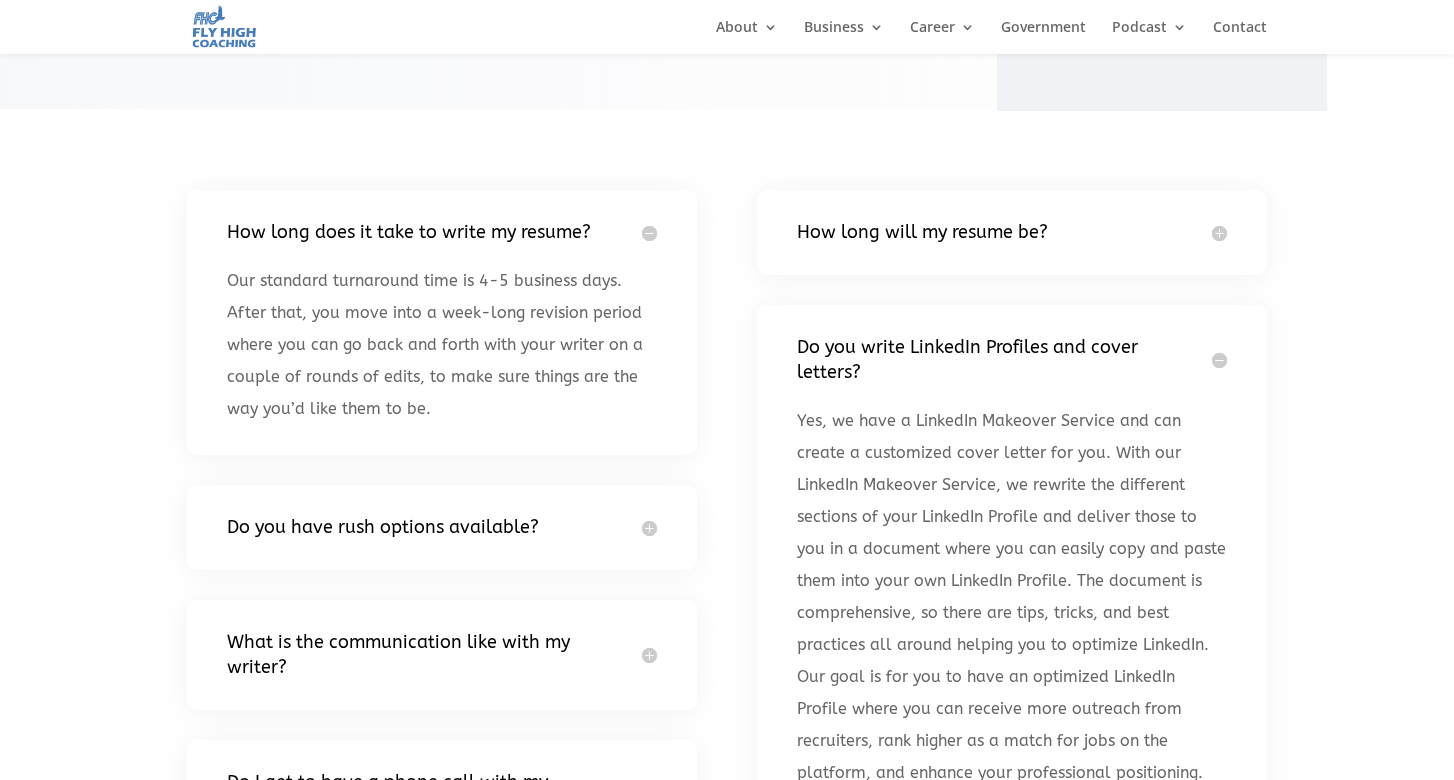 click on "Do you write LinkedIn Profiles and cover letters?" at bounding box center (1012, 360) 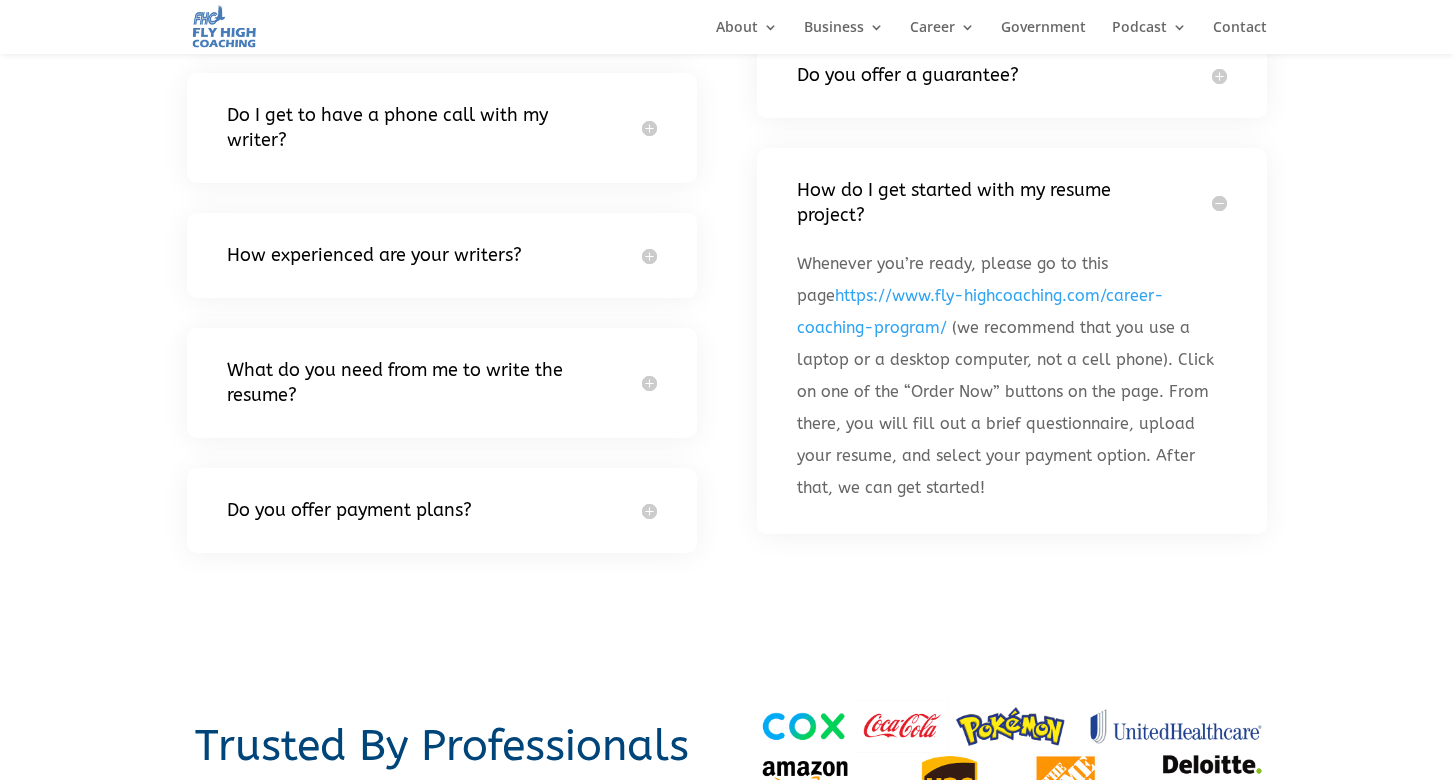 scroll, scrollTop: 1105, scrollLeft: 0, axis: vertical 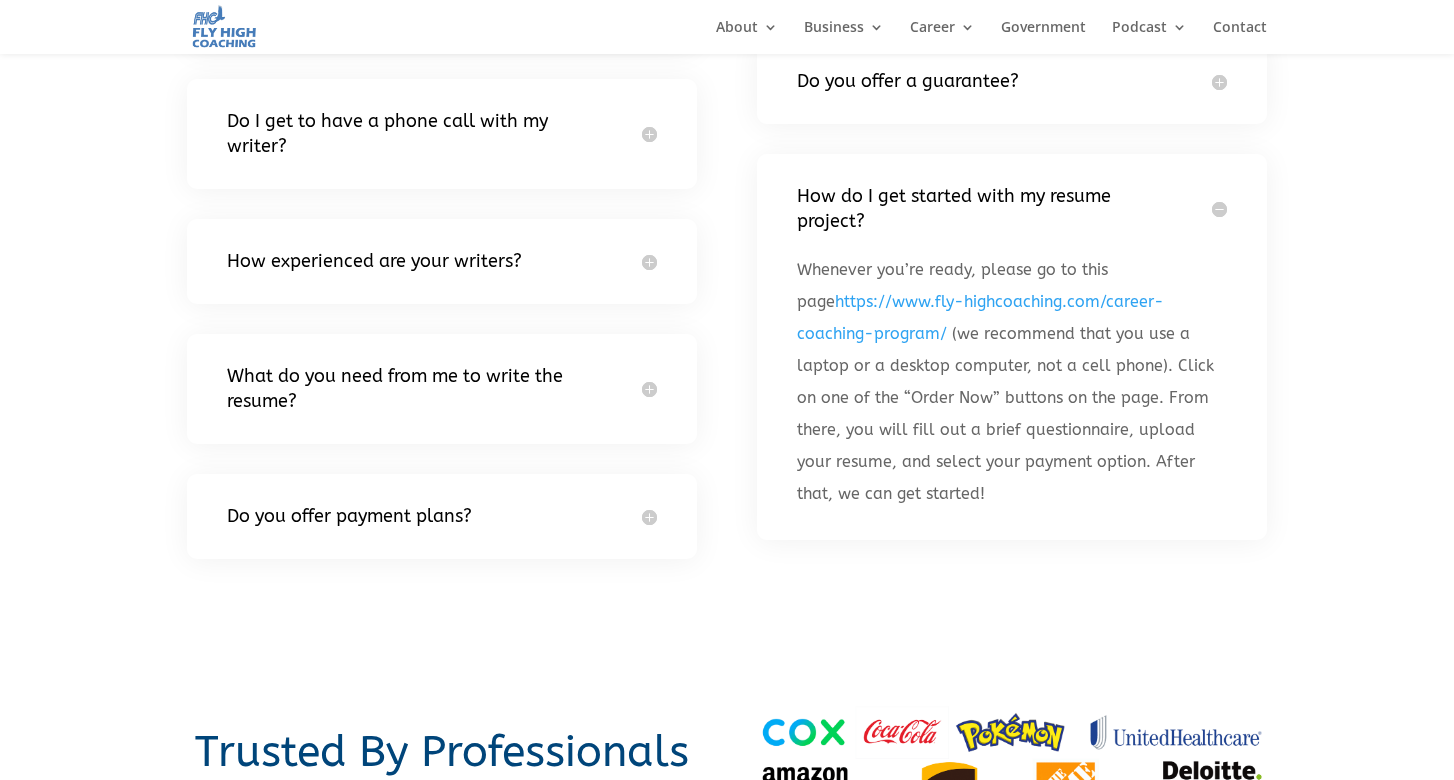 click on "https://www.fly-highcoaching.com/career-coaching-program/" at bounding box center (980, 317) 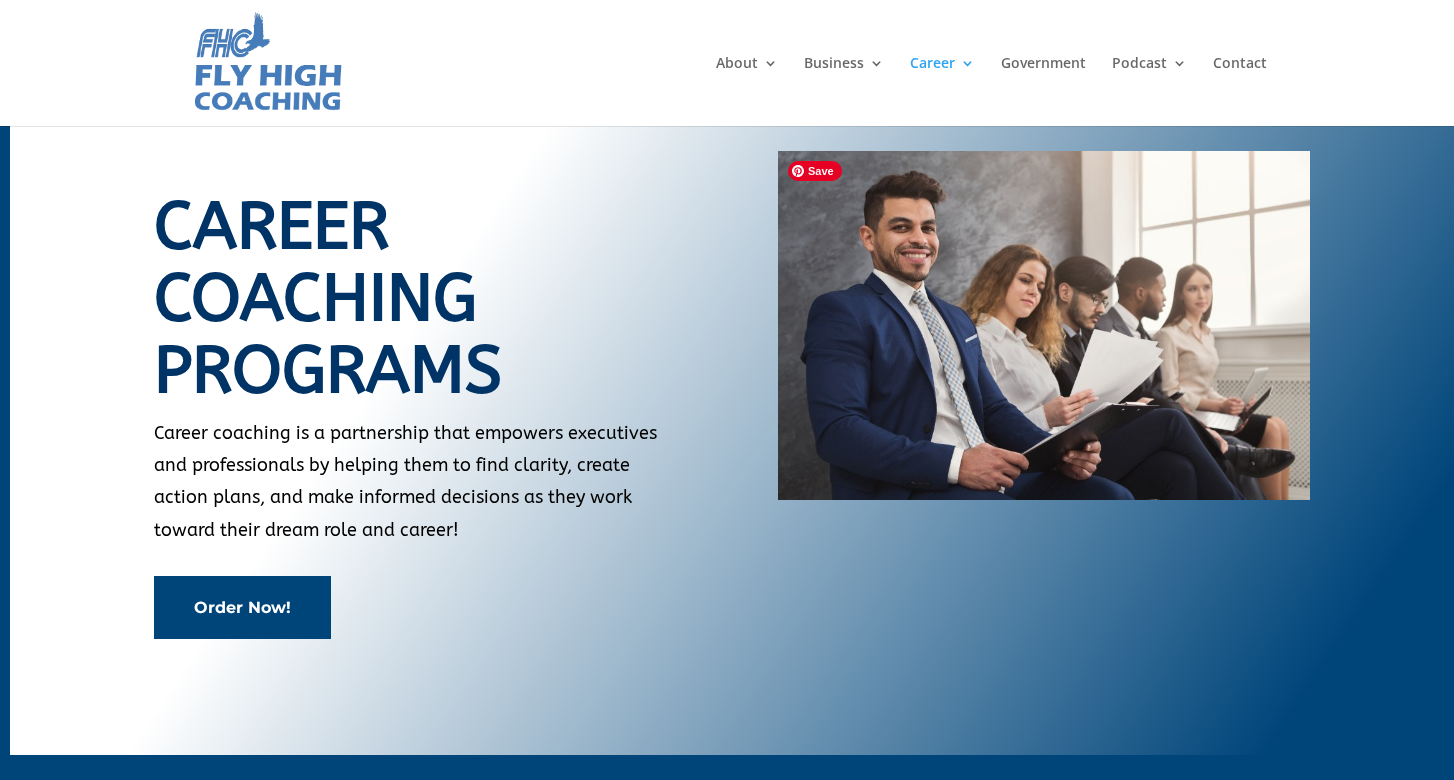 scroll, scrollTop: 0, scrollLeft: 0, axis: both 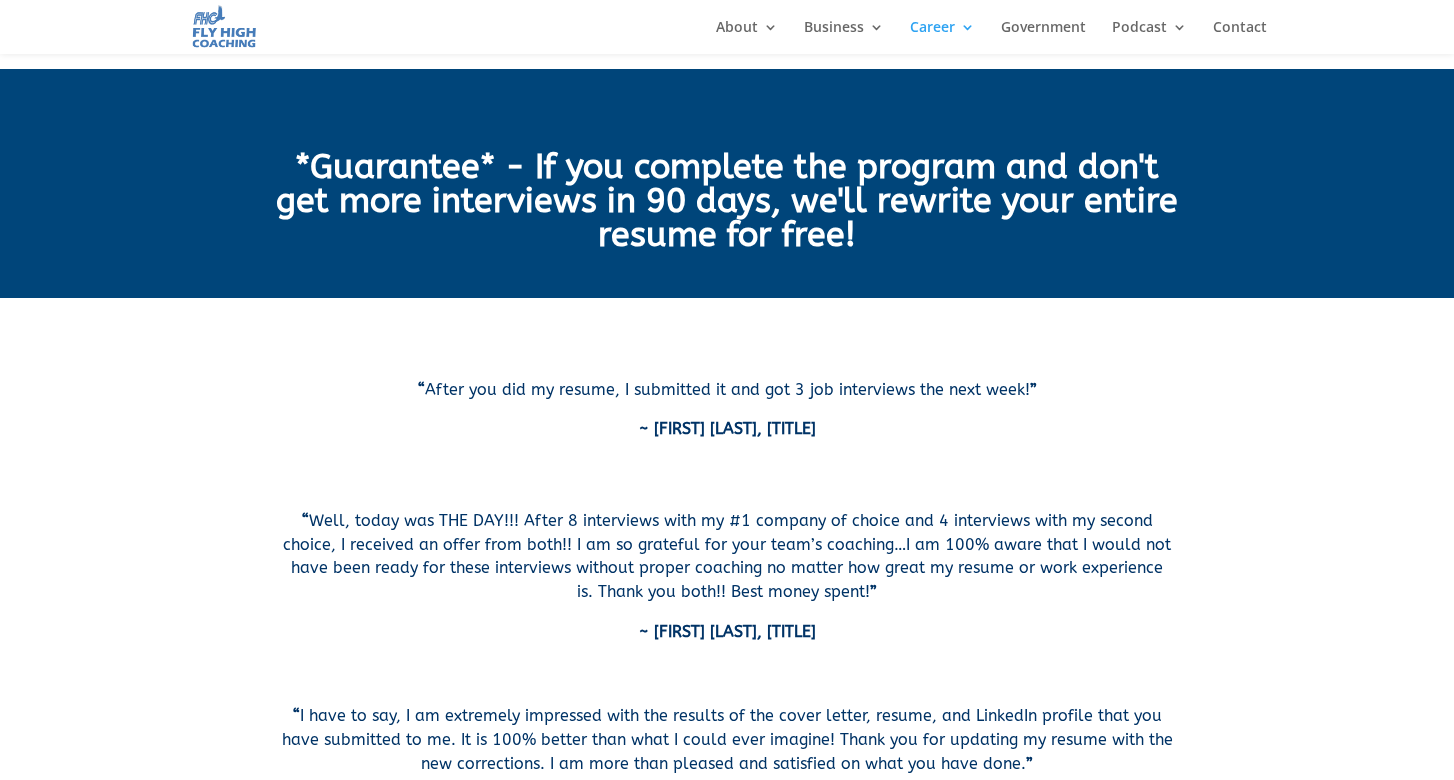 click on "“ After you did my resume, I submitted it and got 3 job interviews the next week! ”
~ [FIRST] [LAST], [TITLE]
“ Well, today was THE DAY!!! After 8 interviews with my #1 company of choice and 4 interviews with my second choice, I received an offer from both!! I am so grateful for your team’s coaching…I am 100% aware that I would not have been ready for these interviews without proper coaching no matter how great my resume or work experience is. Thank you both!! Best money spent! ”
~ [FIRST] [LAST], [TITLE]
“ ”
~ [FIRST] [LAST], [TITLE] and [TITLE]
“ As you two have been  instrumental ”" at bounding box center [727, 1340] 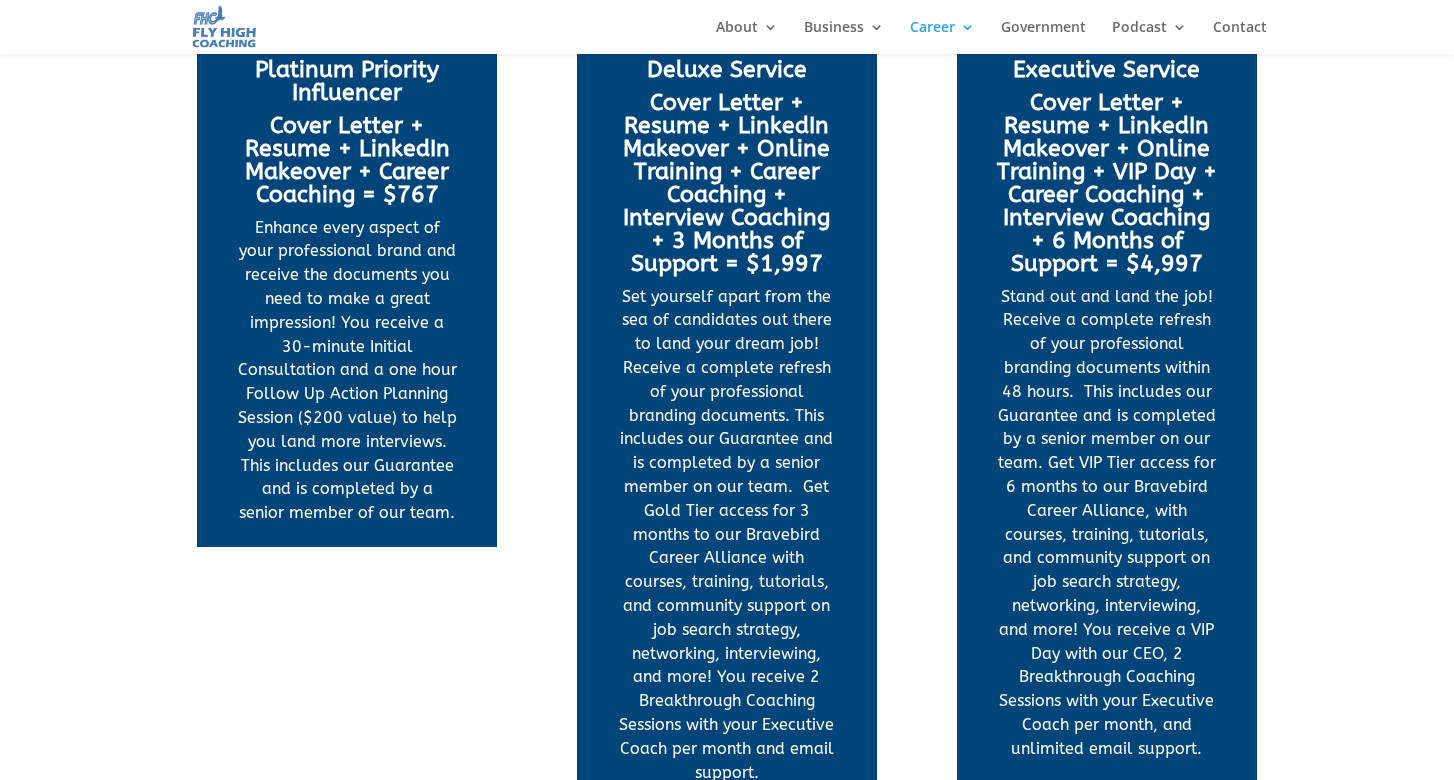 scroll, scrollTop: 2522, scrollLeft: 0, axis: vertical 